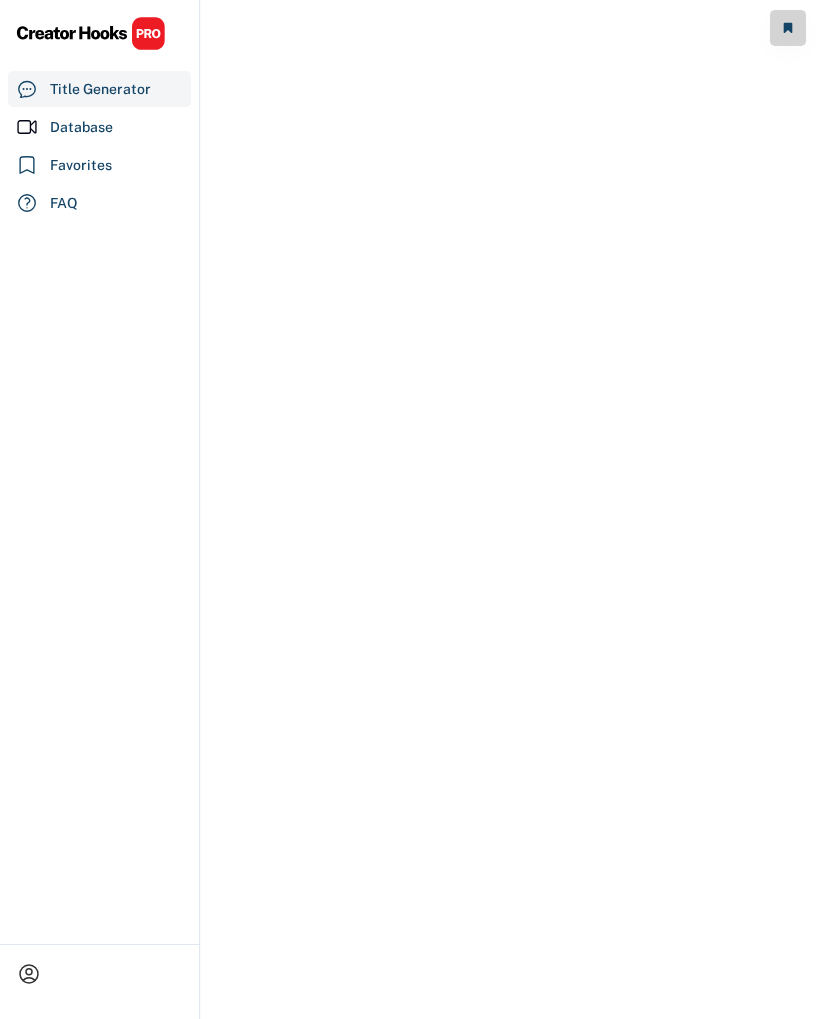 scroll, scrollTop: 0, scrollLeft: 0, axis: both 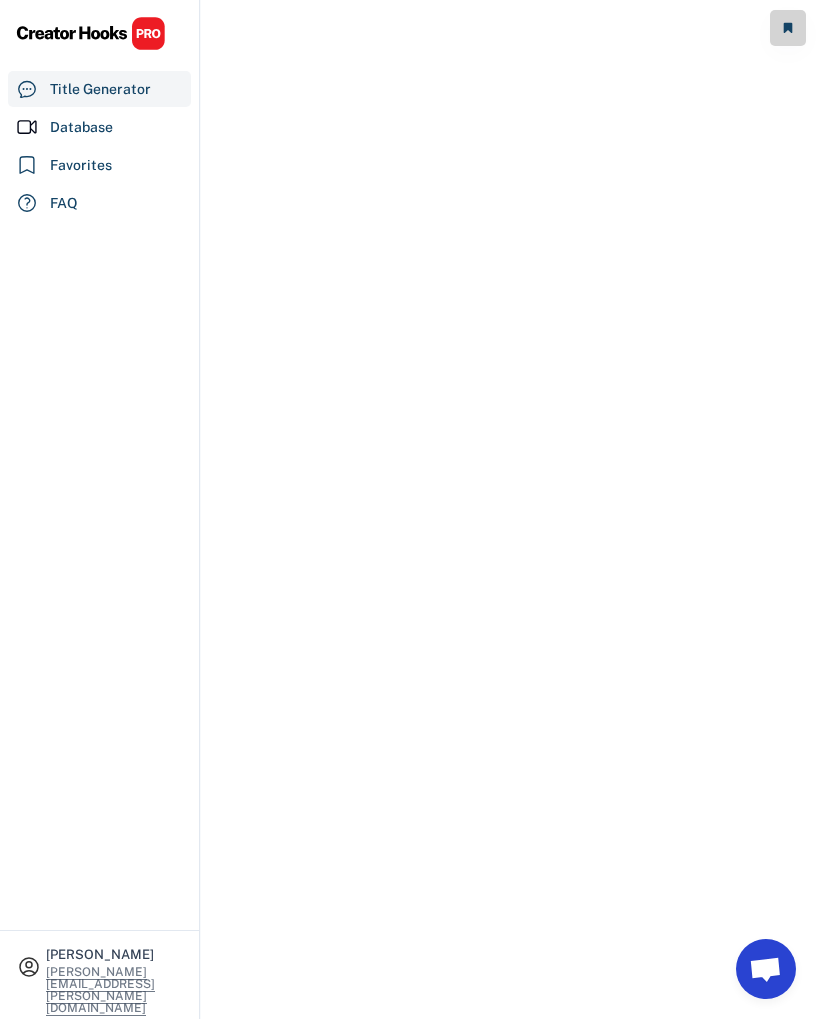 select on "**********" 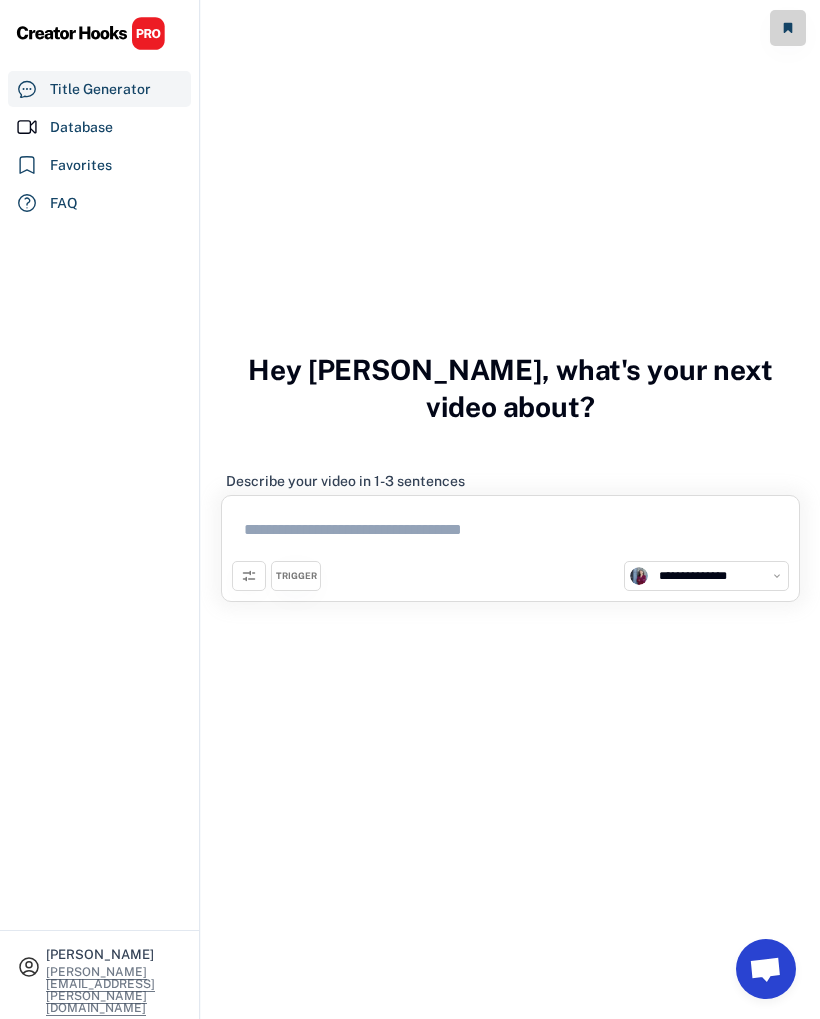 click on "Database" at bounding box center [81, 127] 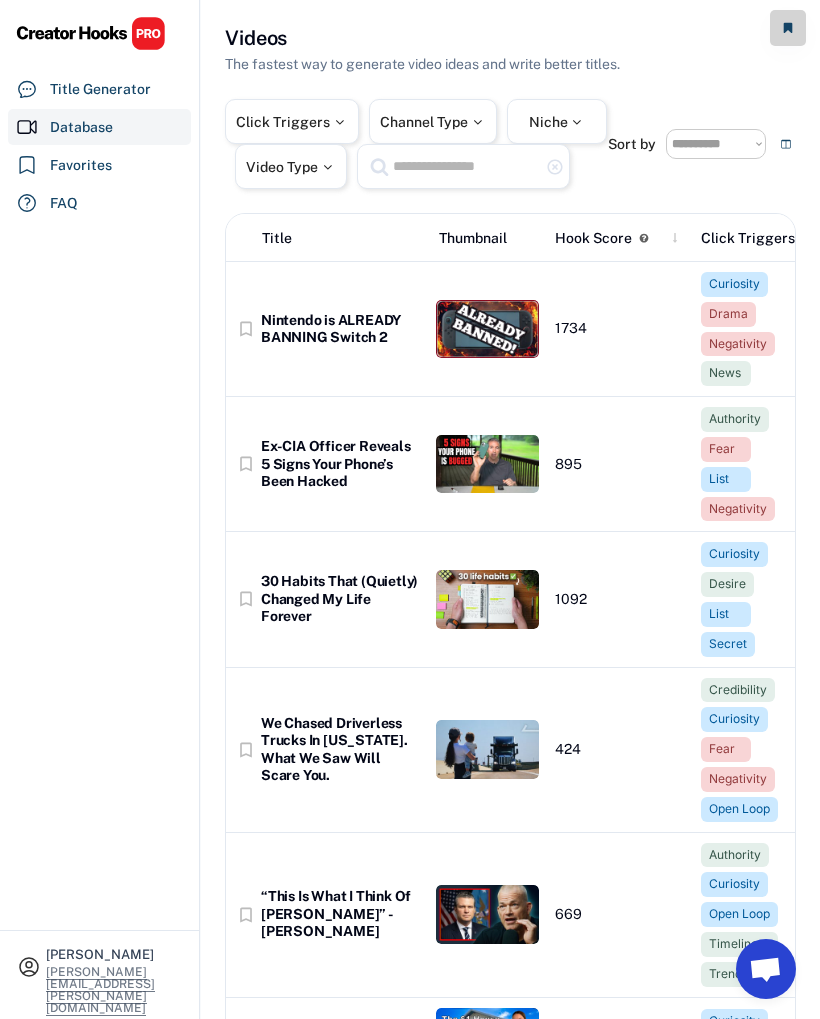click at bounding box center [577, 122] 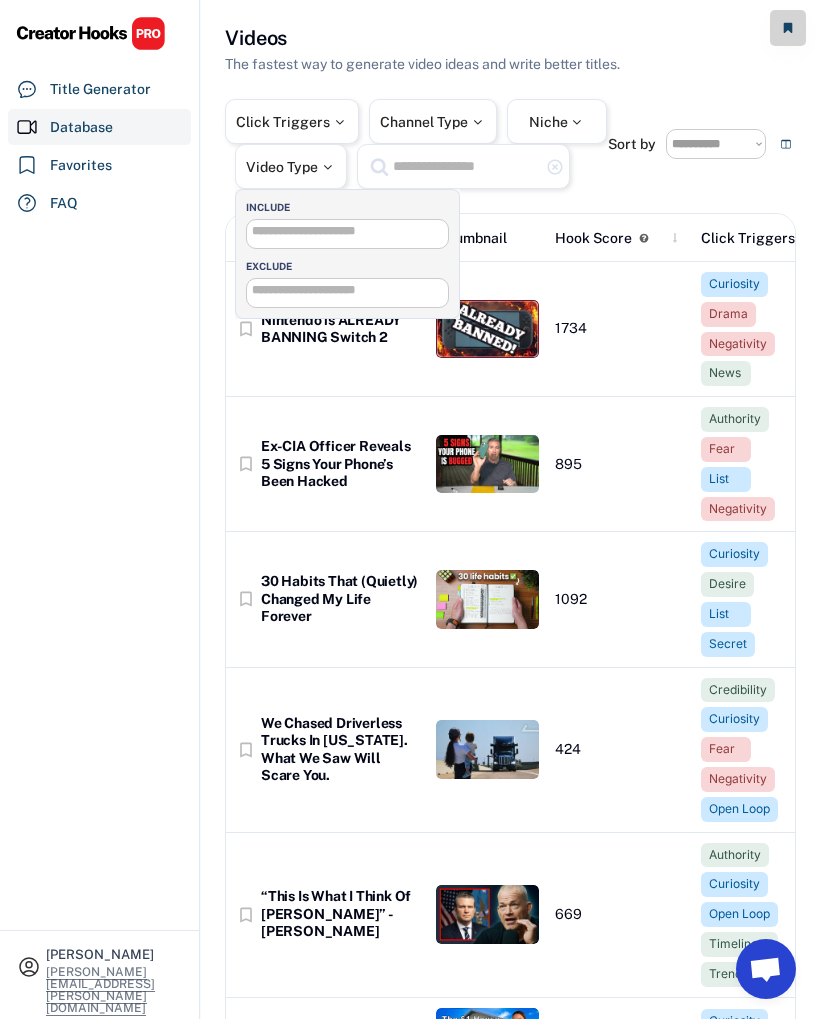 select 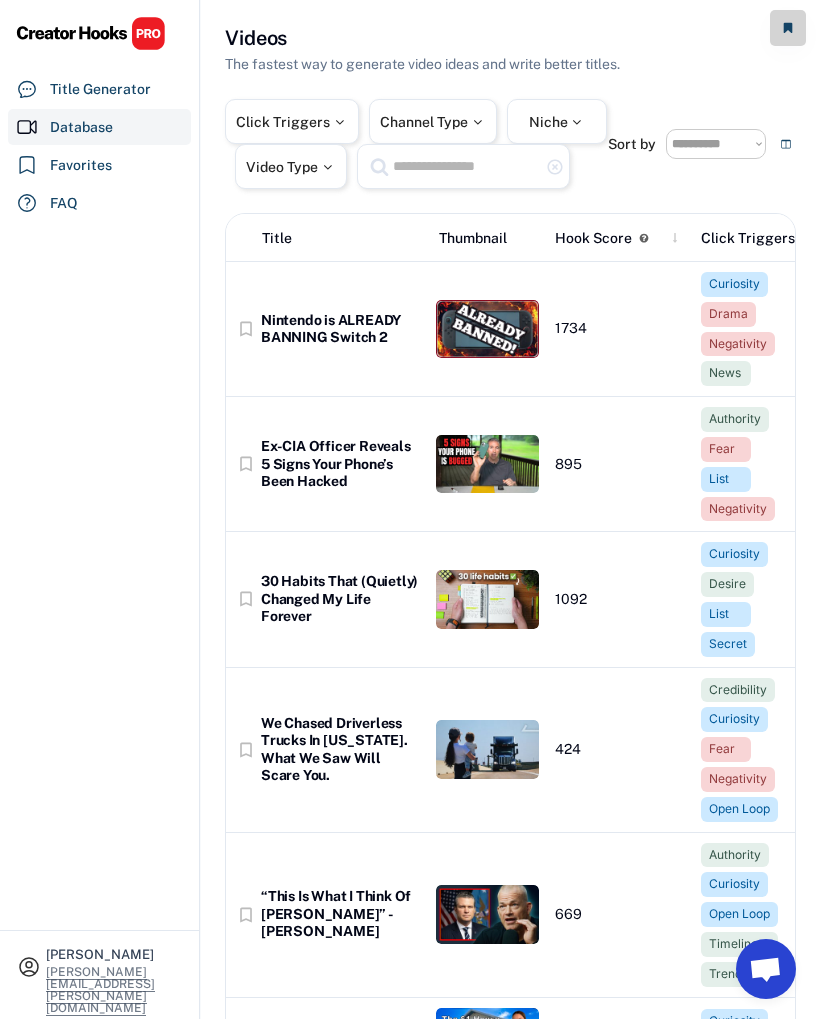 click on "Click Triggers  Channel Type  Niche  Video Type
highlight_remove" at bounding box center (416, 144) 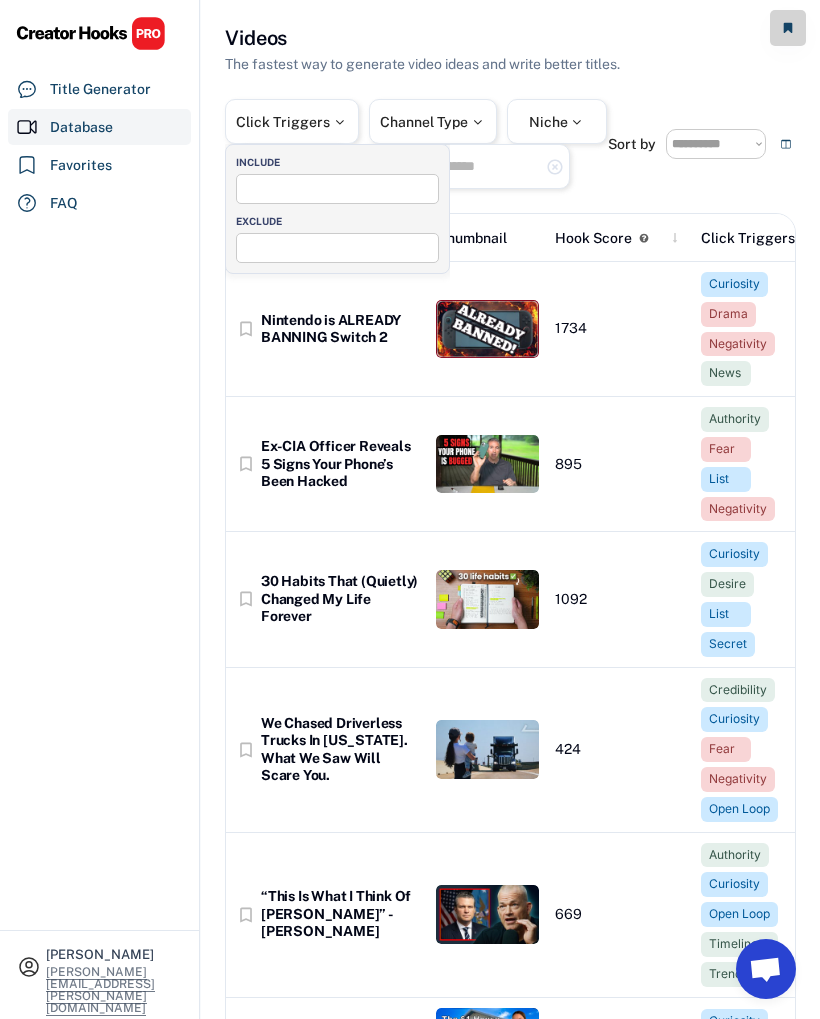 select 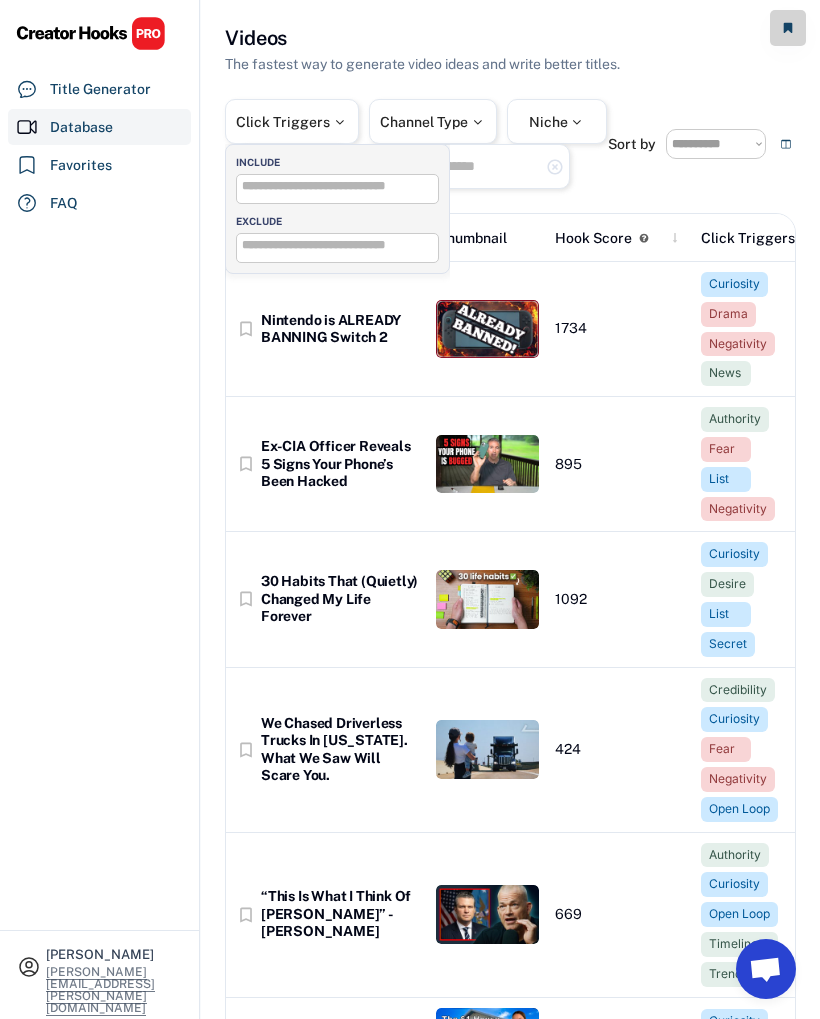 click on "Click Triggers  Channel Type  Niche  Video Type
highlight_remove" at bounding box center (416, 144) 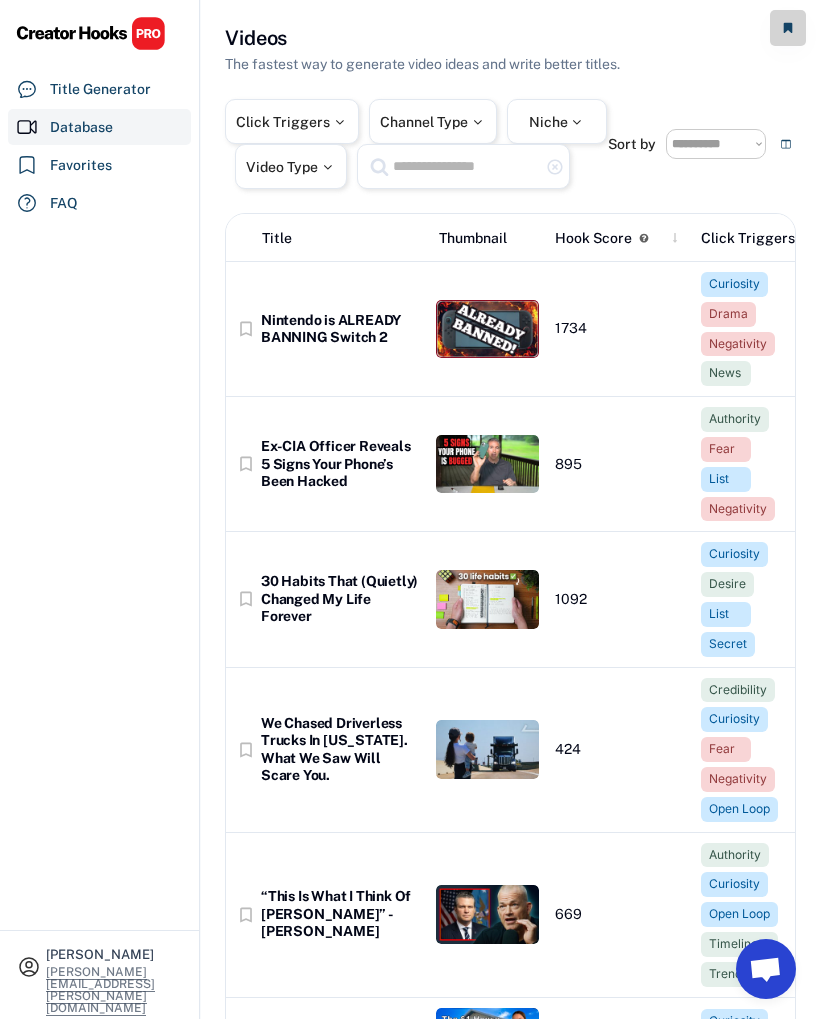 click on "Title Generator" at bounding box center [100, 89] 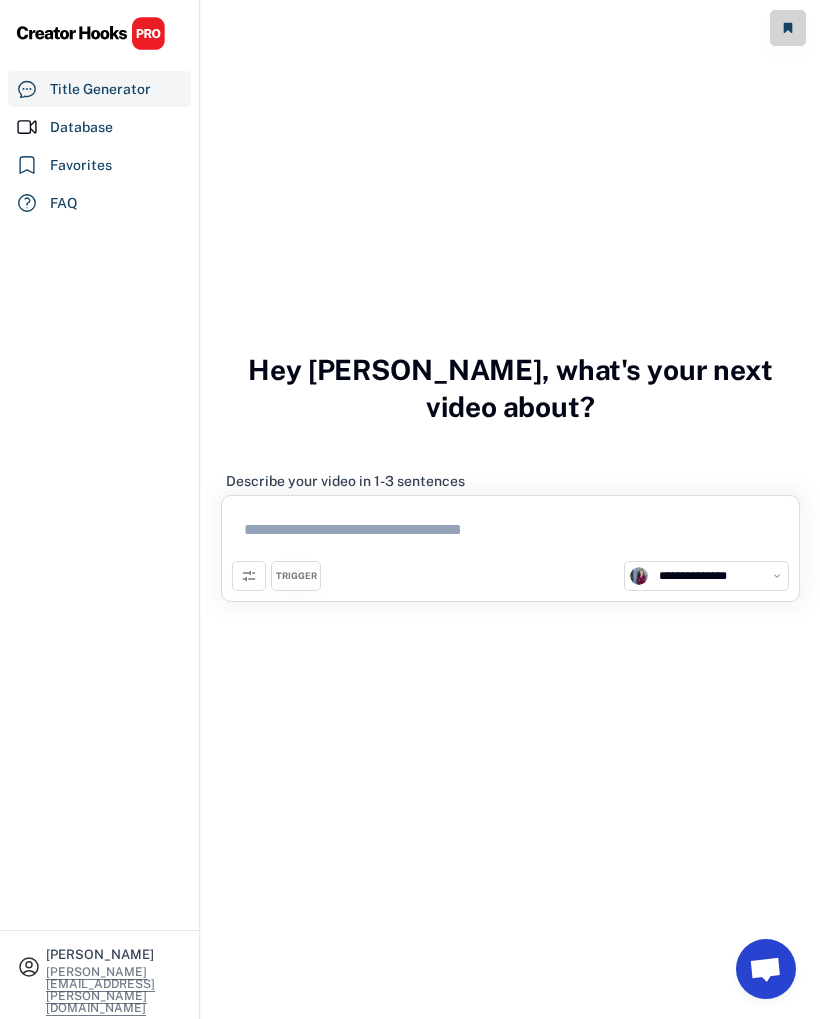 click at bounding box center [510, 533] 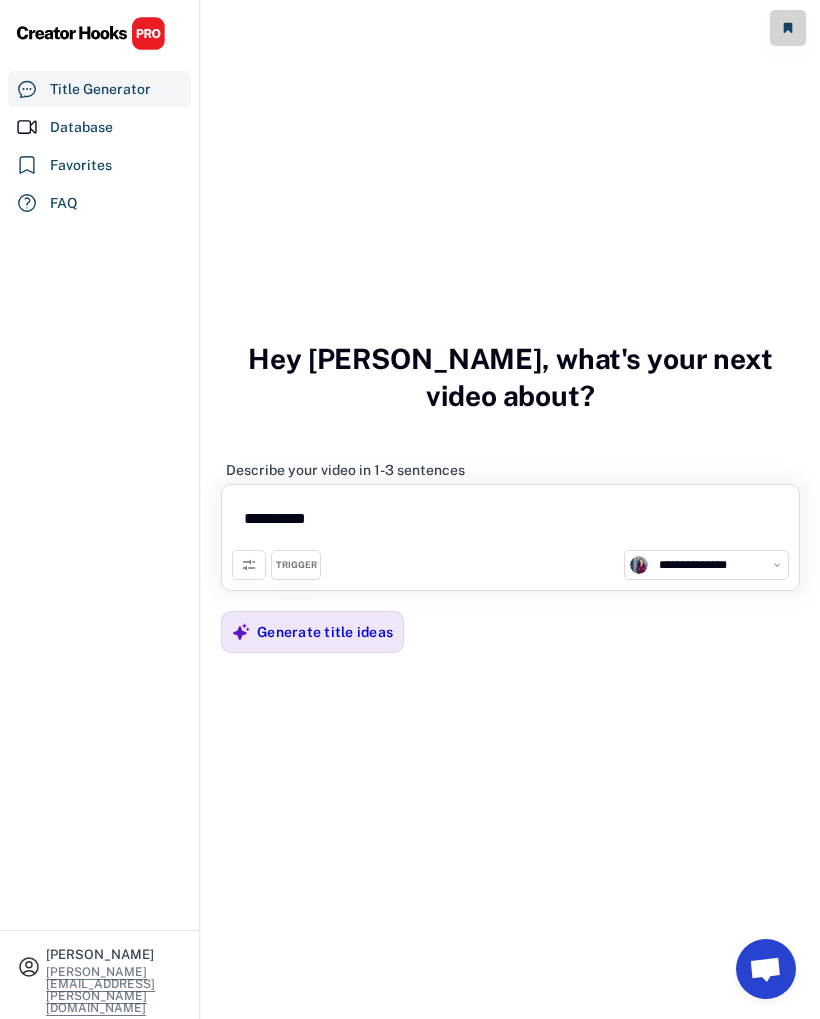 click on "Generate title ideas" at bounding box center [325, 632] 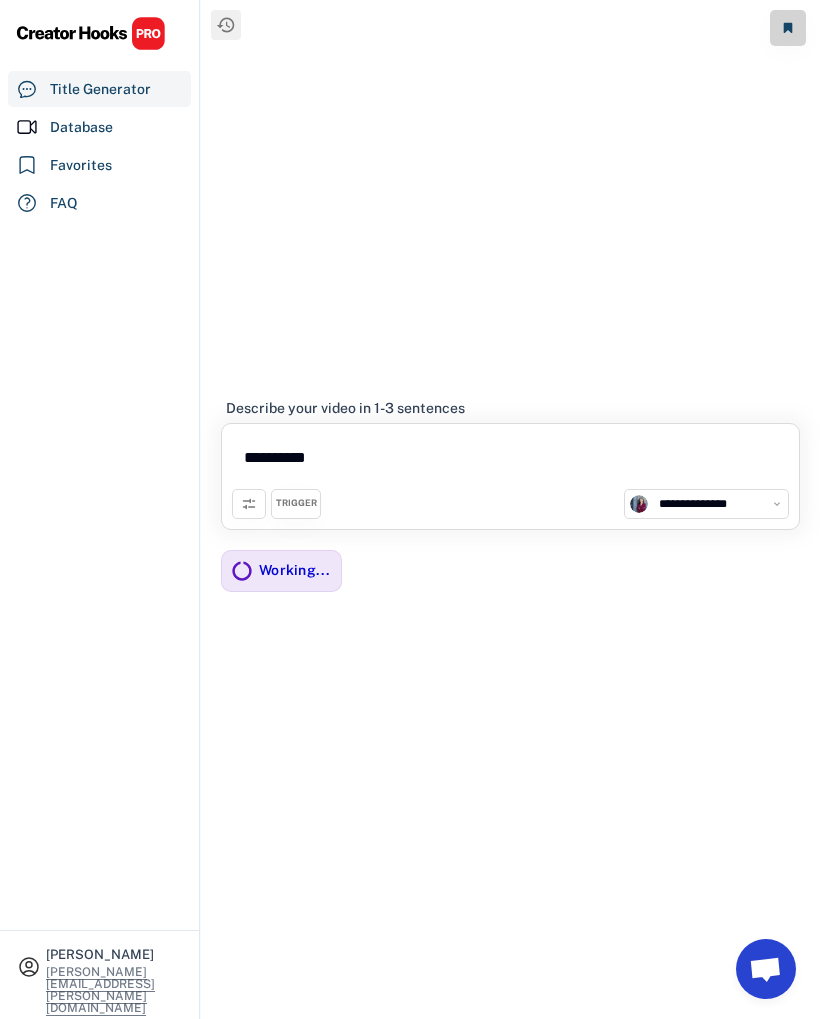 click on "Describe your video in 1-3 sentences" at bounding box center (510, 403) 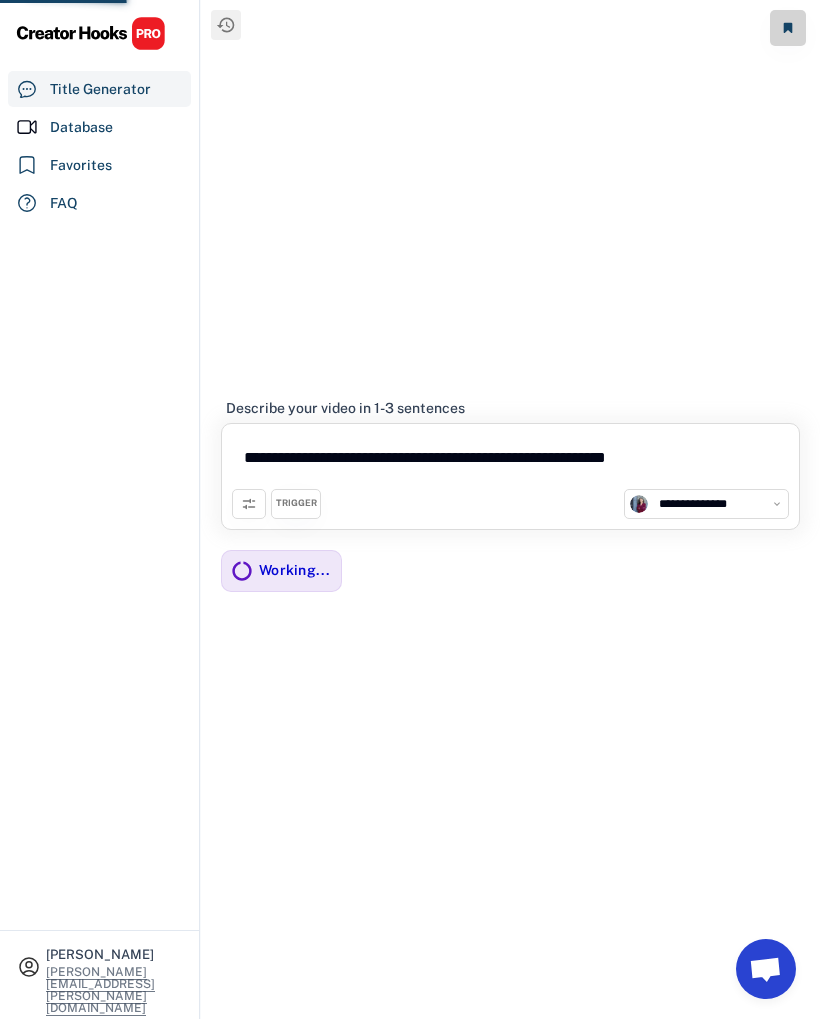 type on "**********" 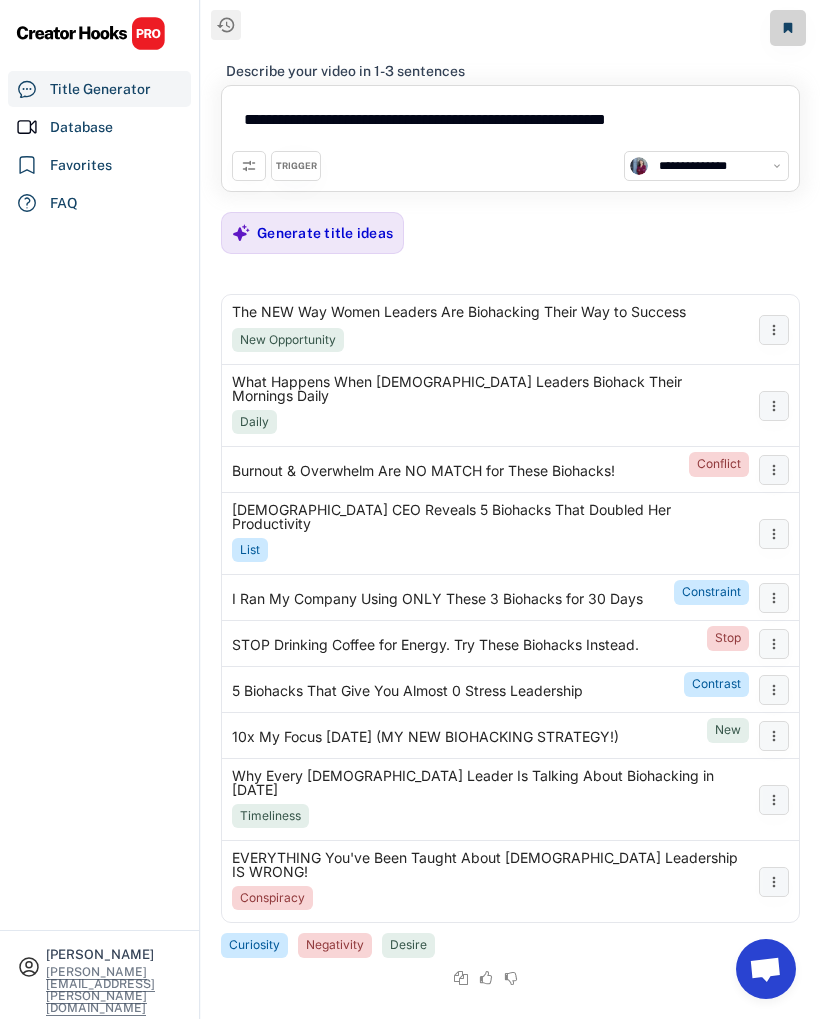 click at bounding box center (91, 33) 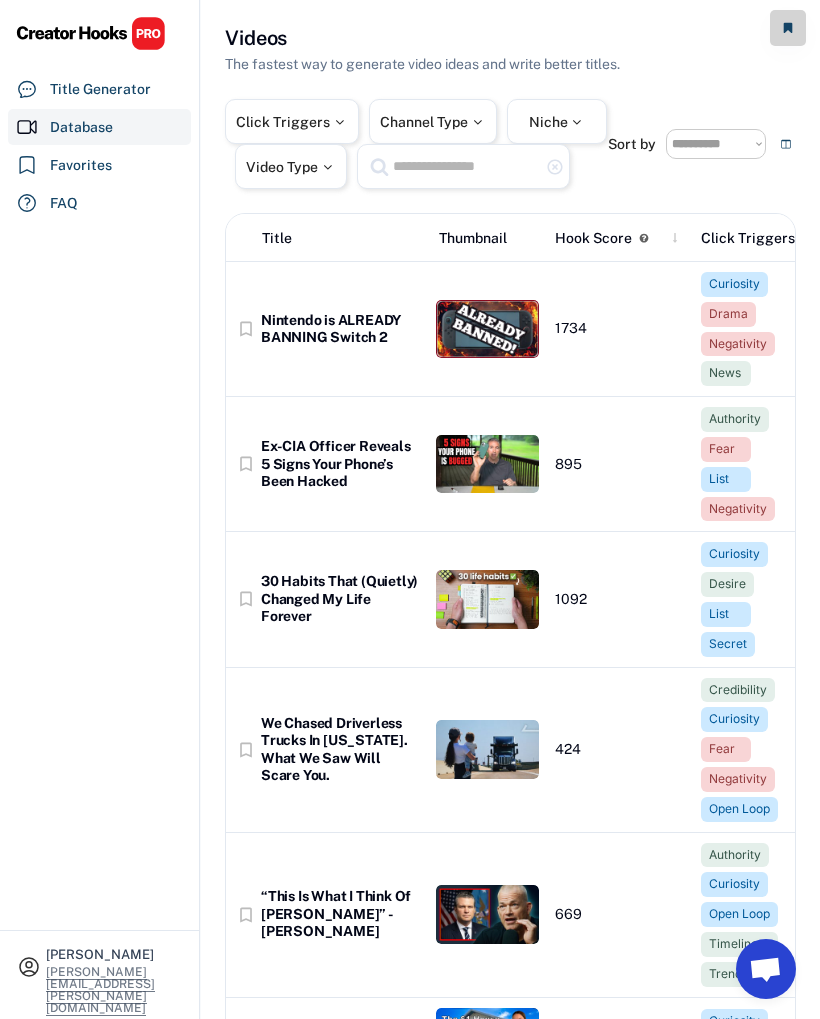 click at bounding box center [466, 166] 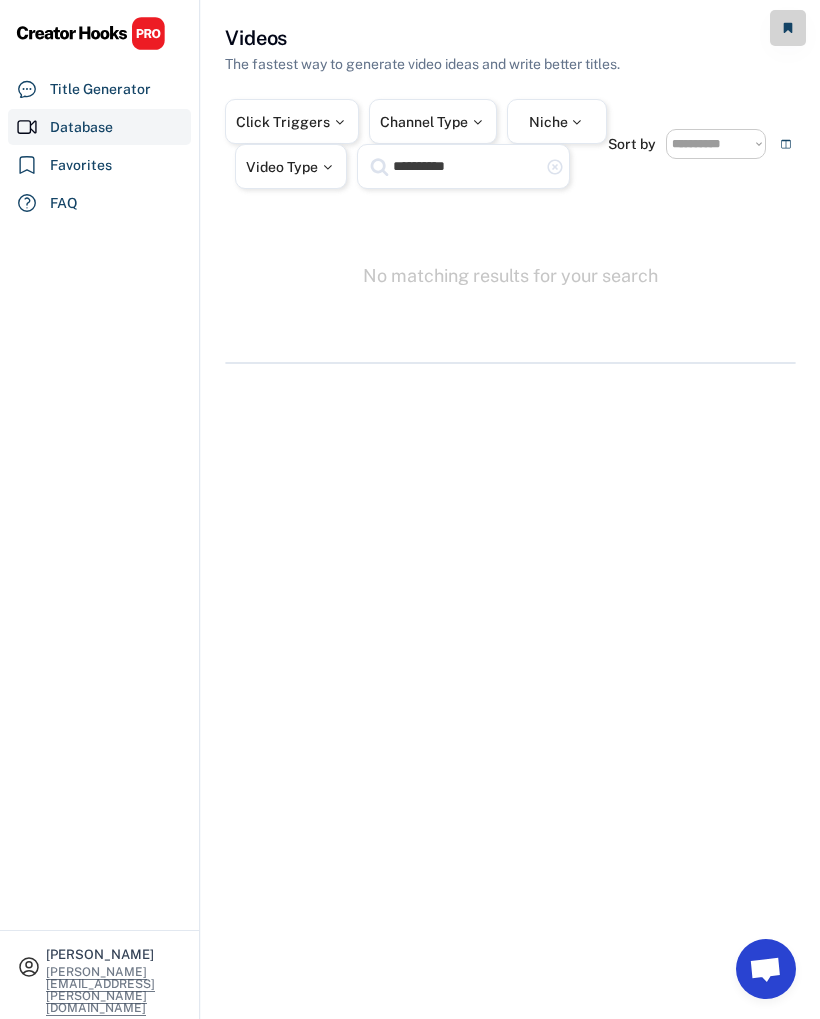 click on "**********" at bounding box center [466, 166] 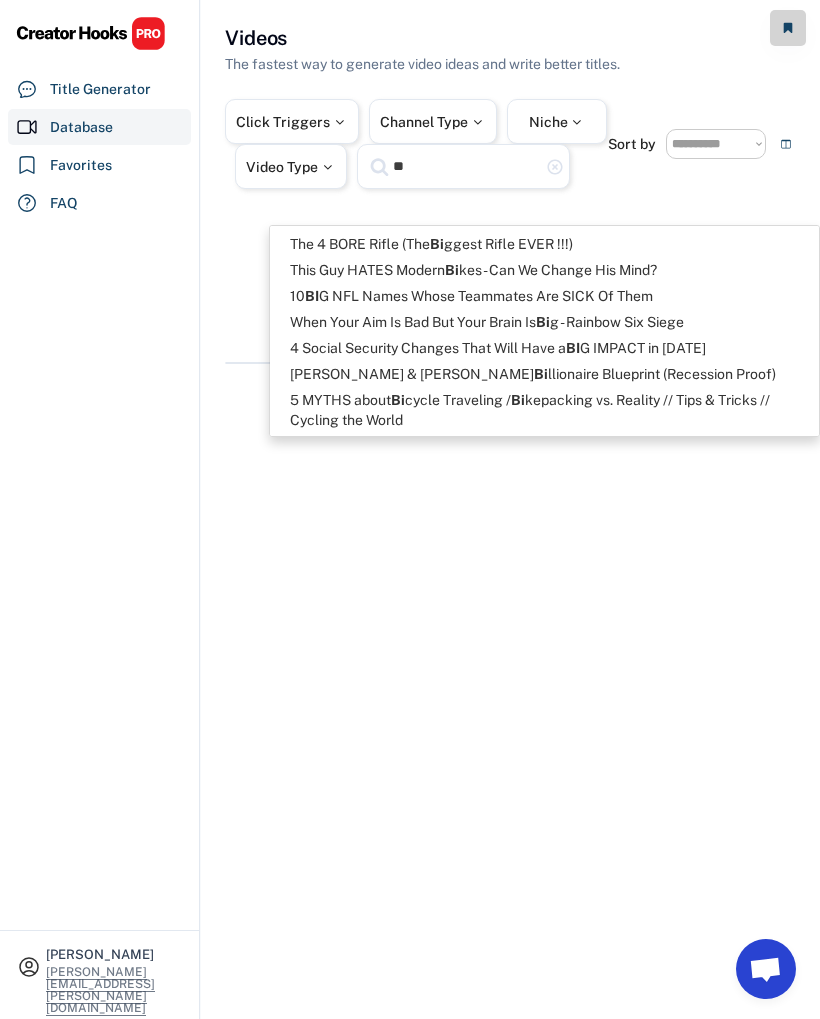 type on "*" 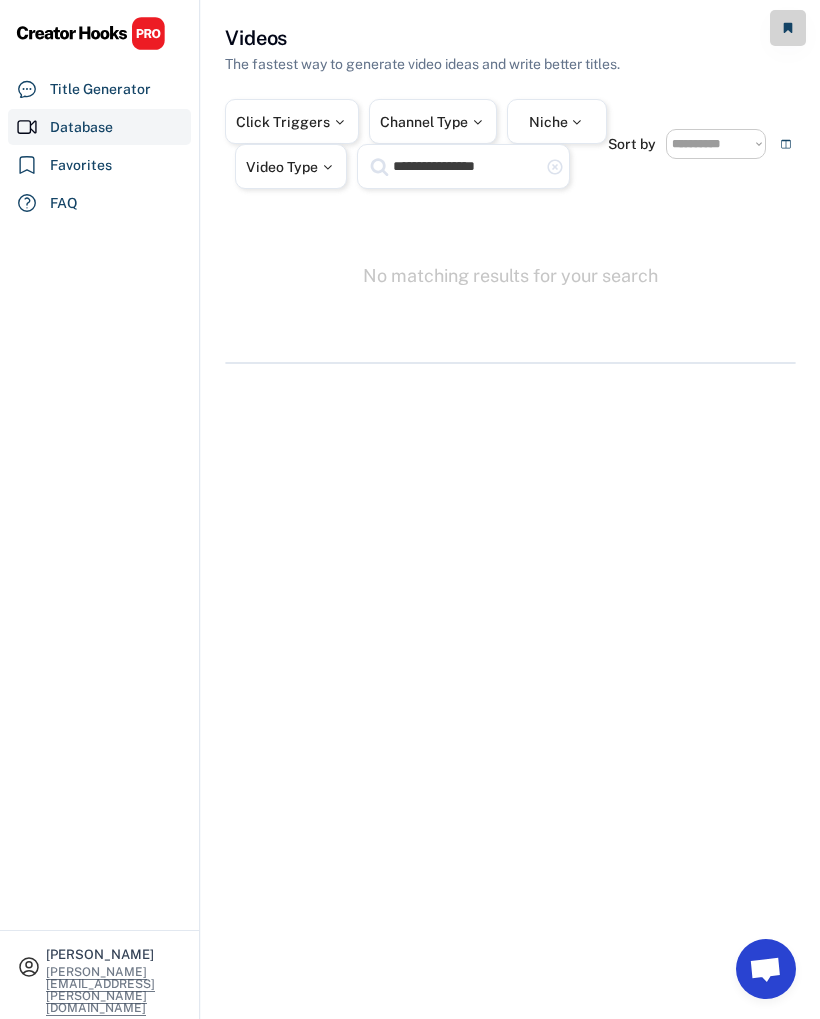 type on "**********" 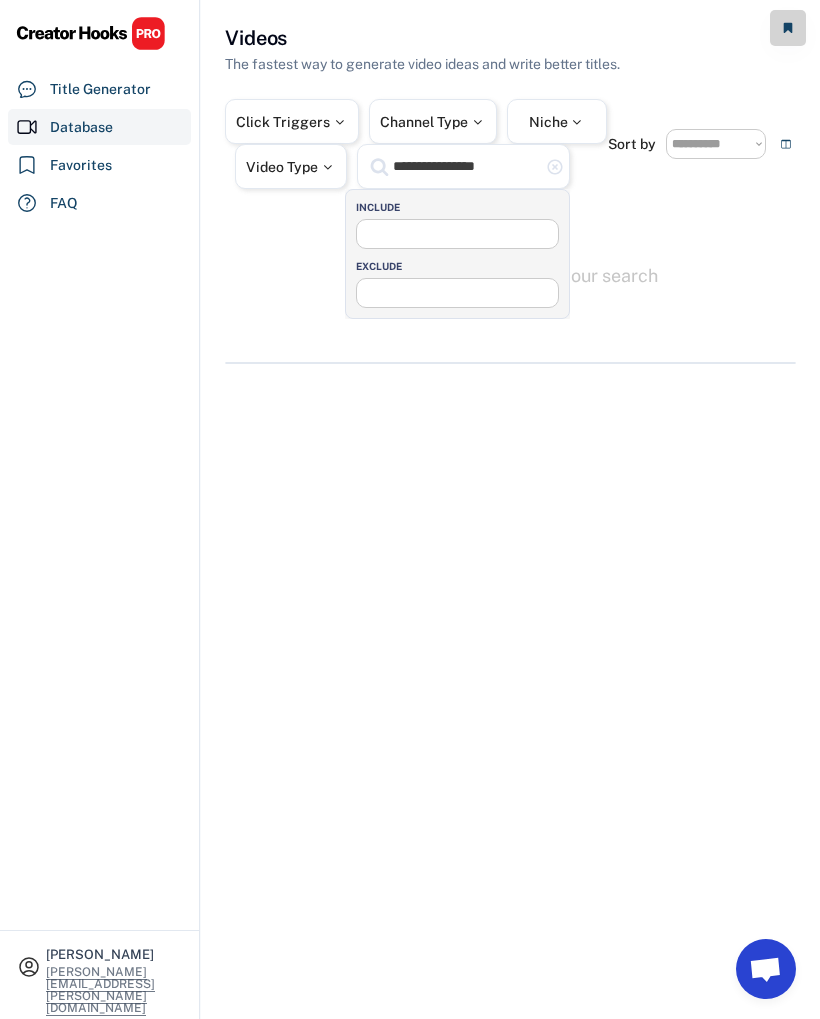 select 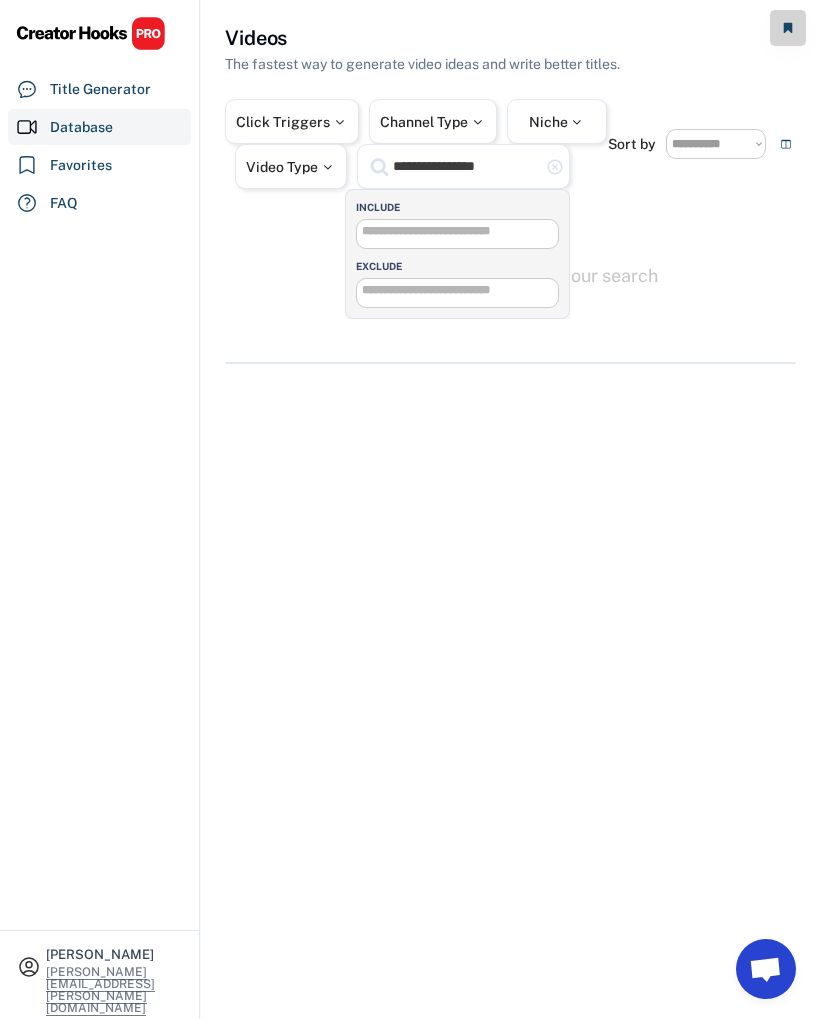 click on "**********" at bounding box center [416, 144] 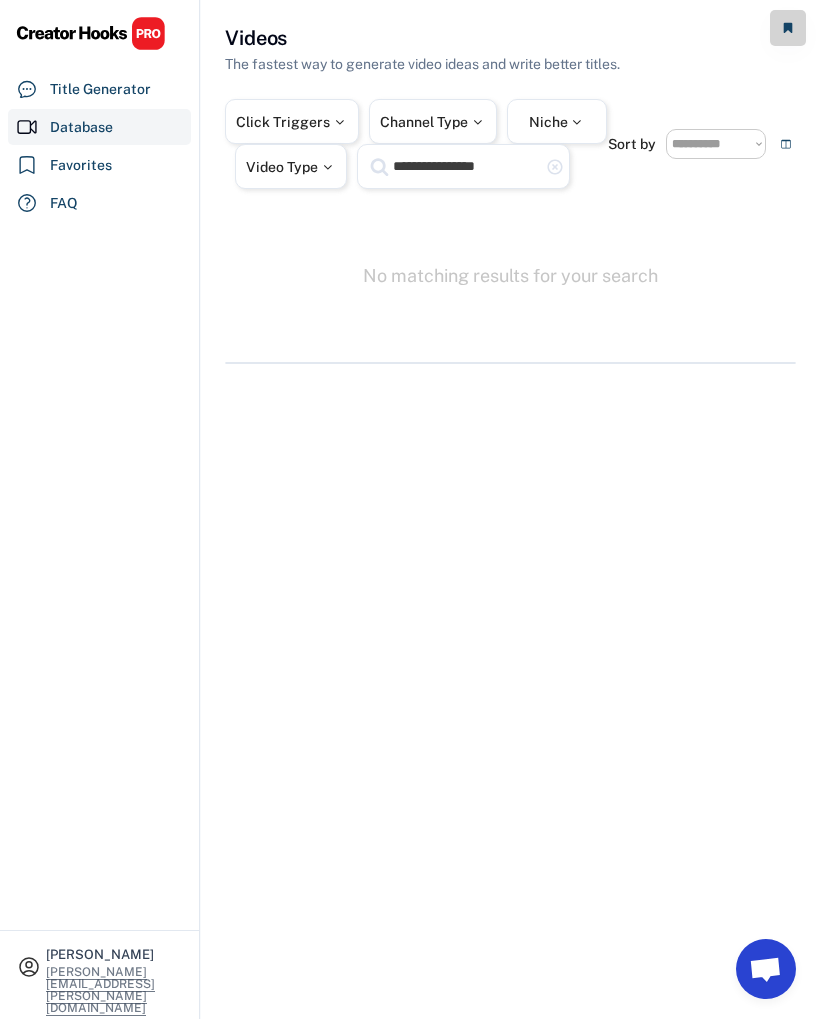 click on "Channel Type" at bounding box center (433, 122) 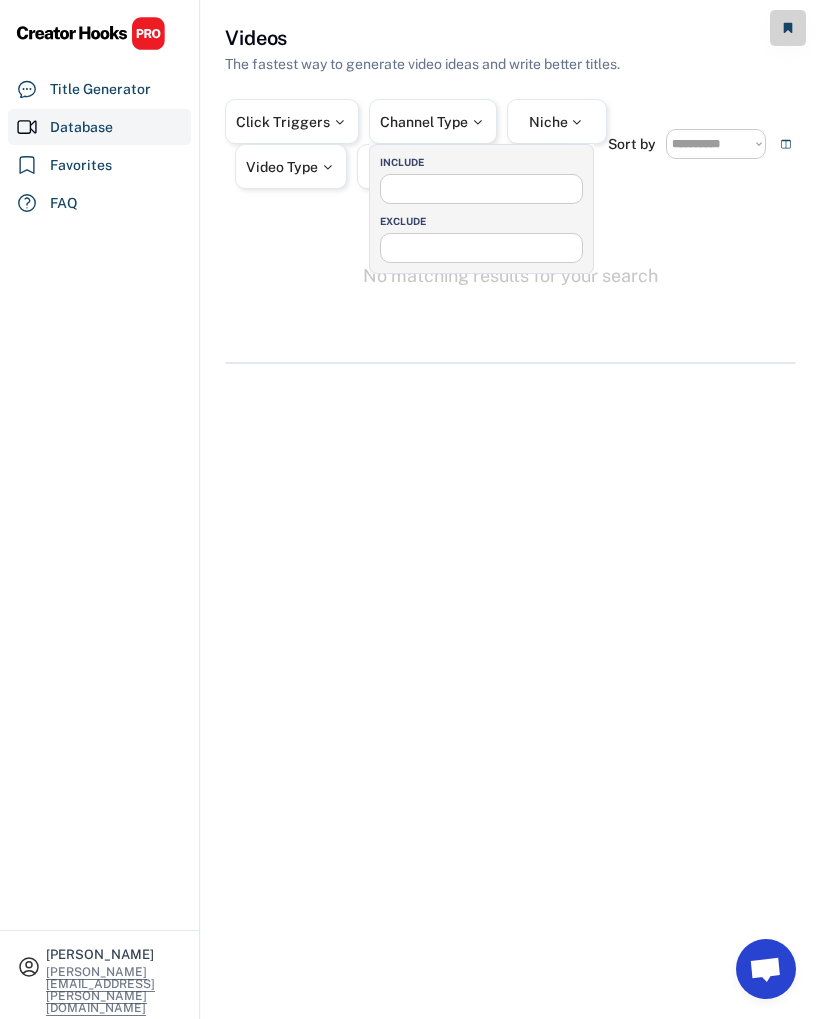select 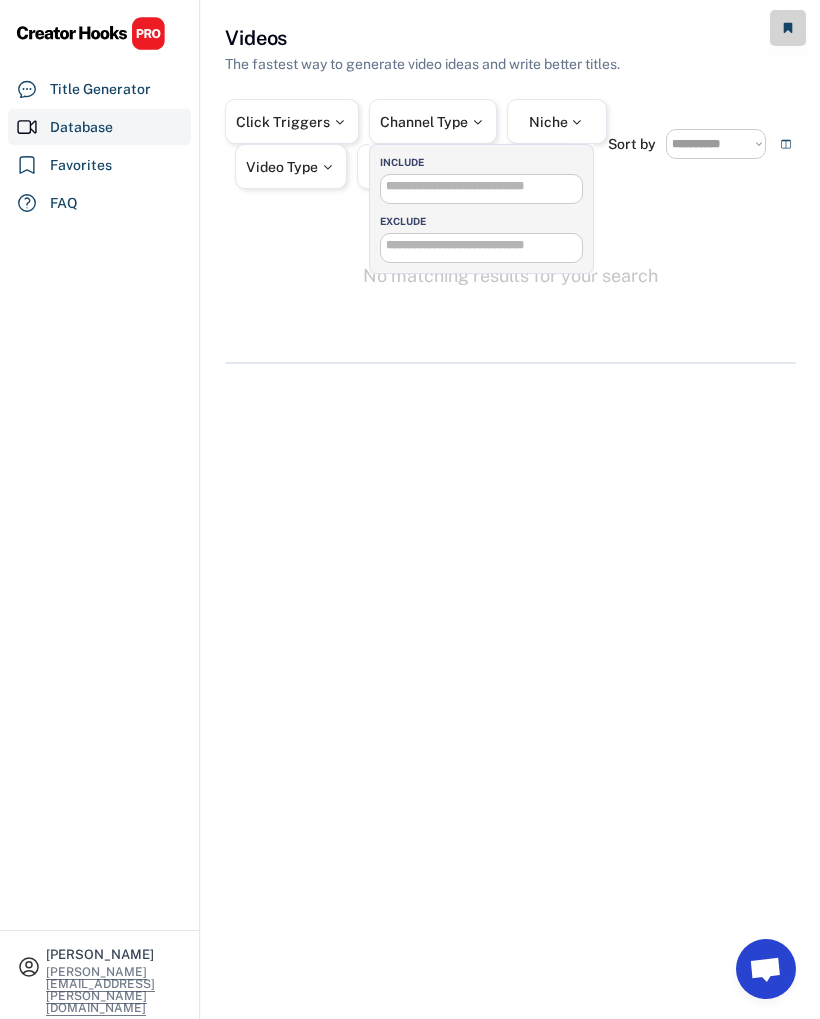 click at bounding box center (577, 122) 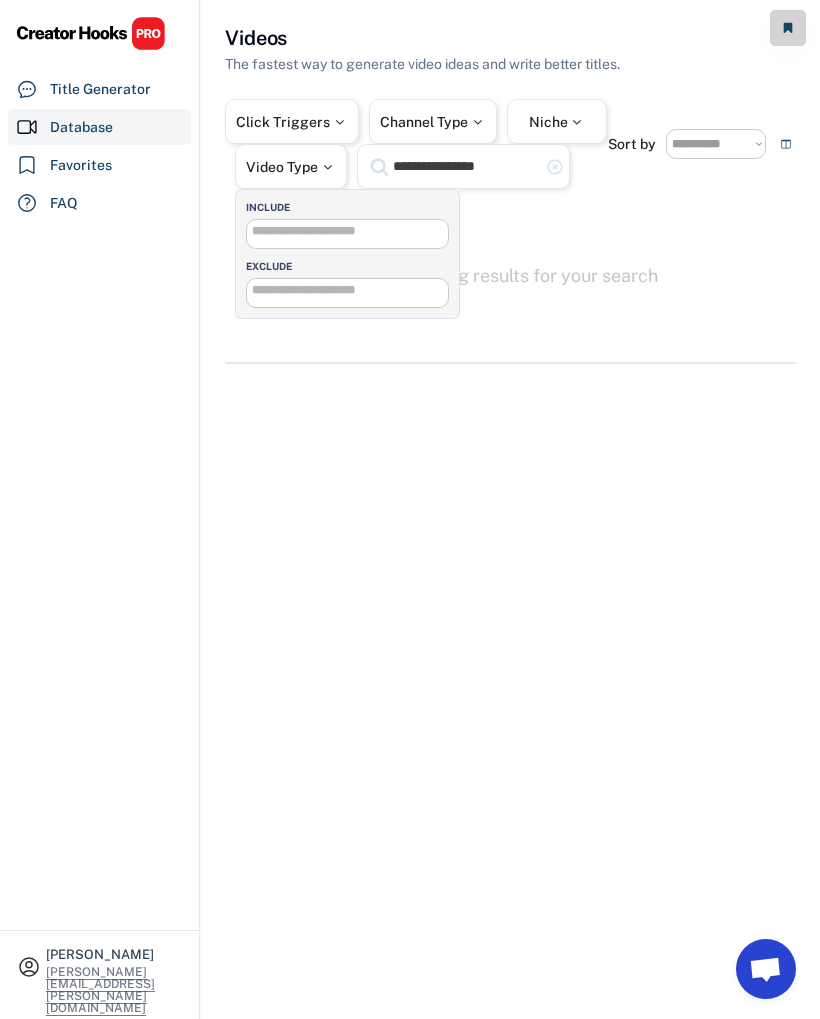 click at bounding box center (352, 231) 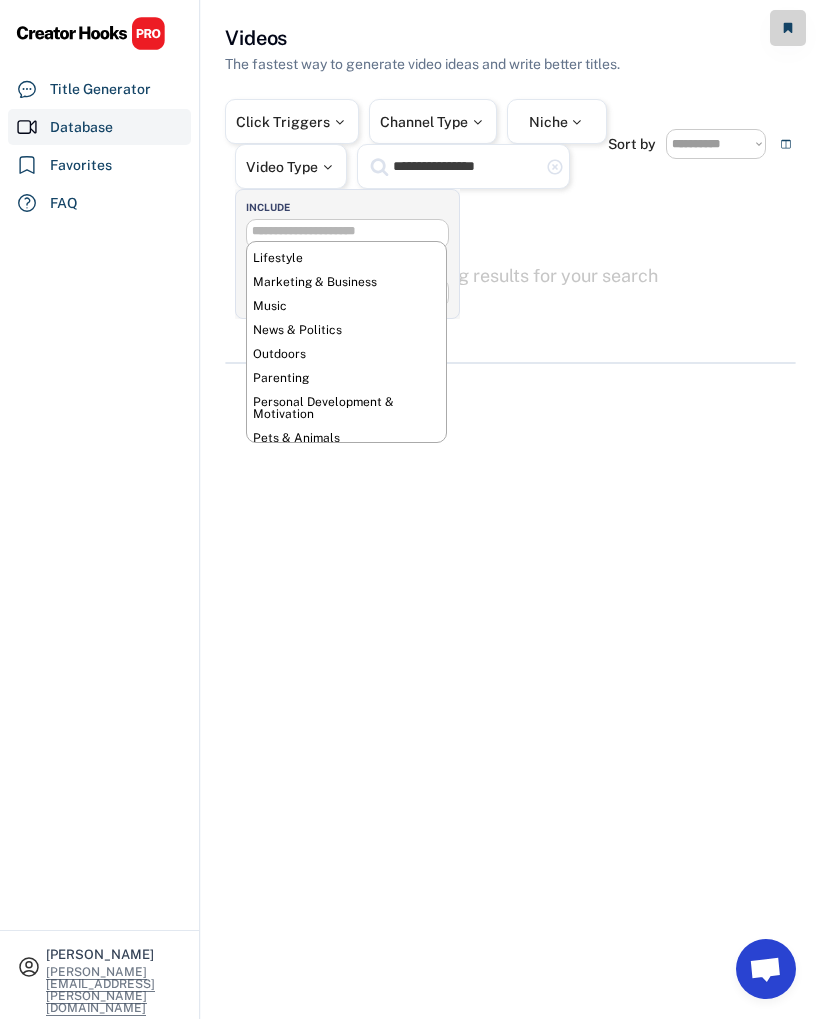 scroll, scrollTop: 454, scrollLeft: 0, axis: vertical 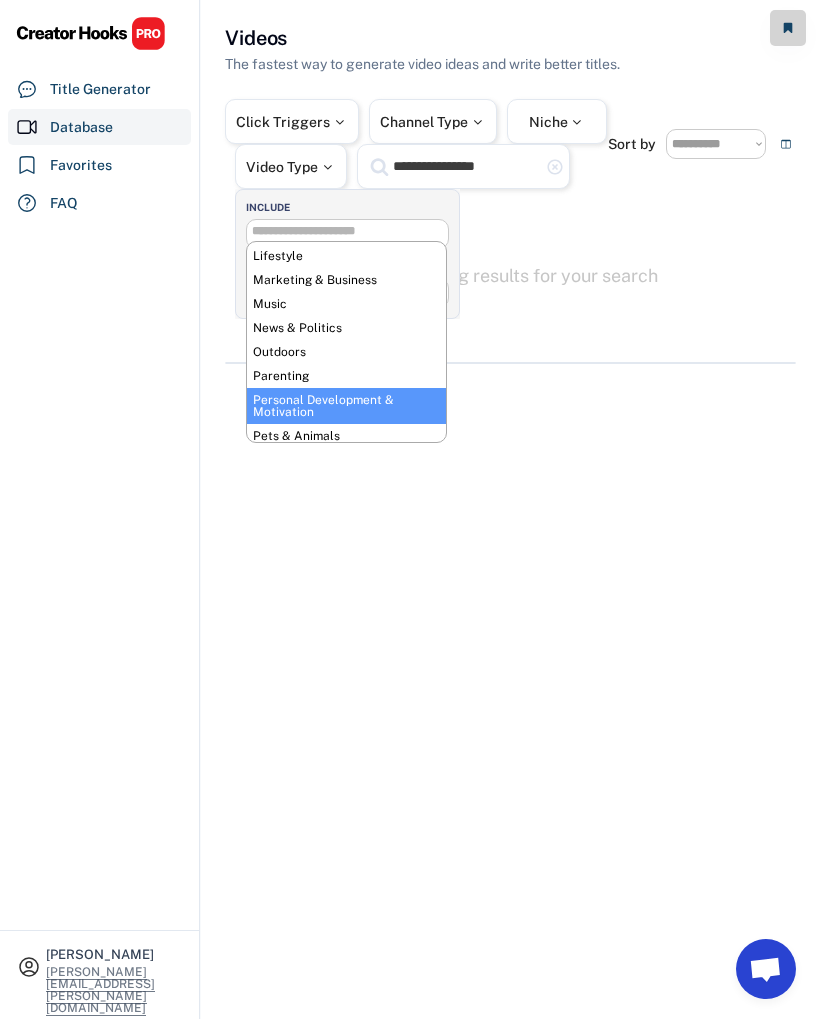 select on "**********" 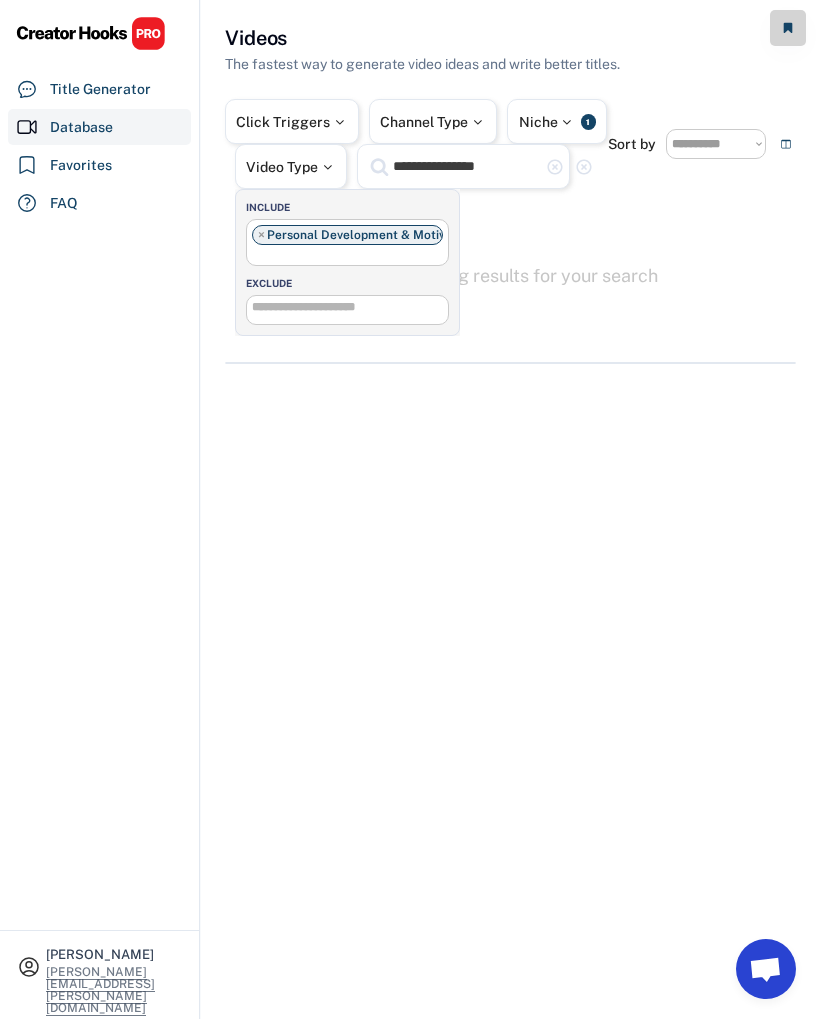 click on "**********" at bounding box center (510, 194) 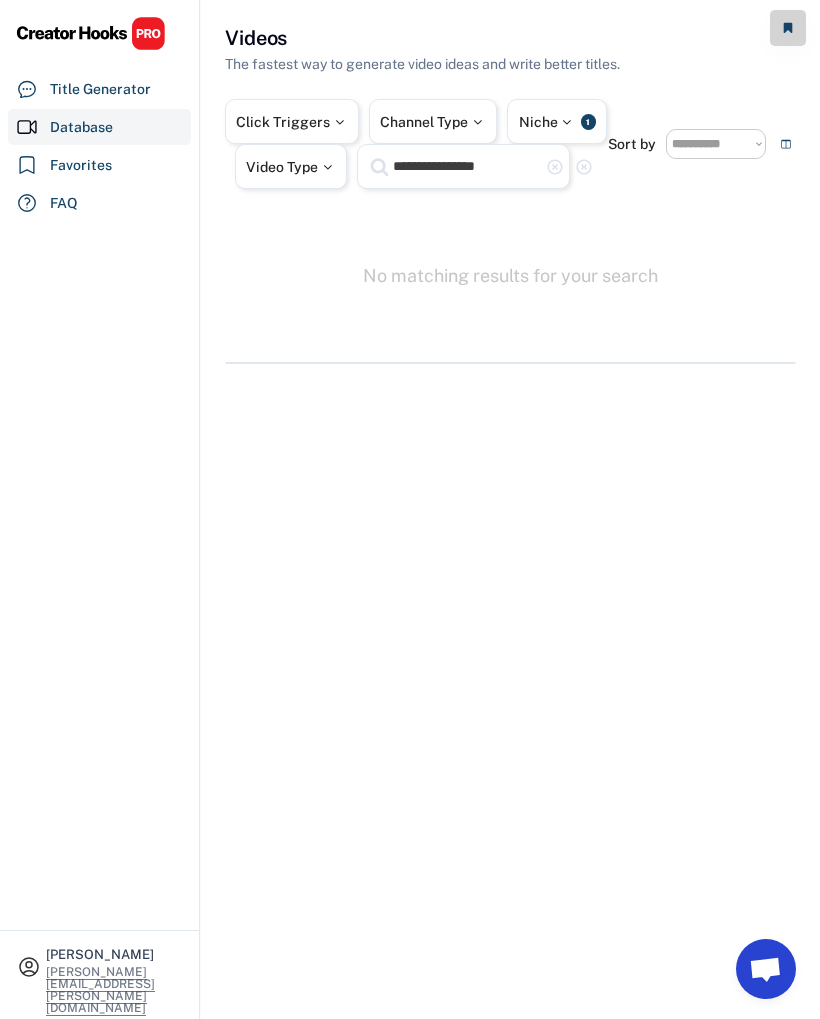 click on "Click Triggers" at bounding box center (292, 122) 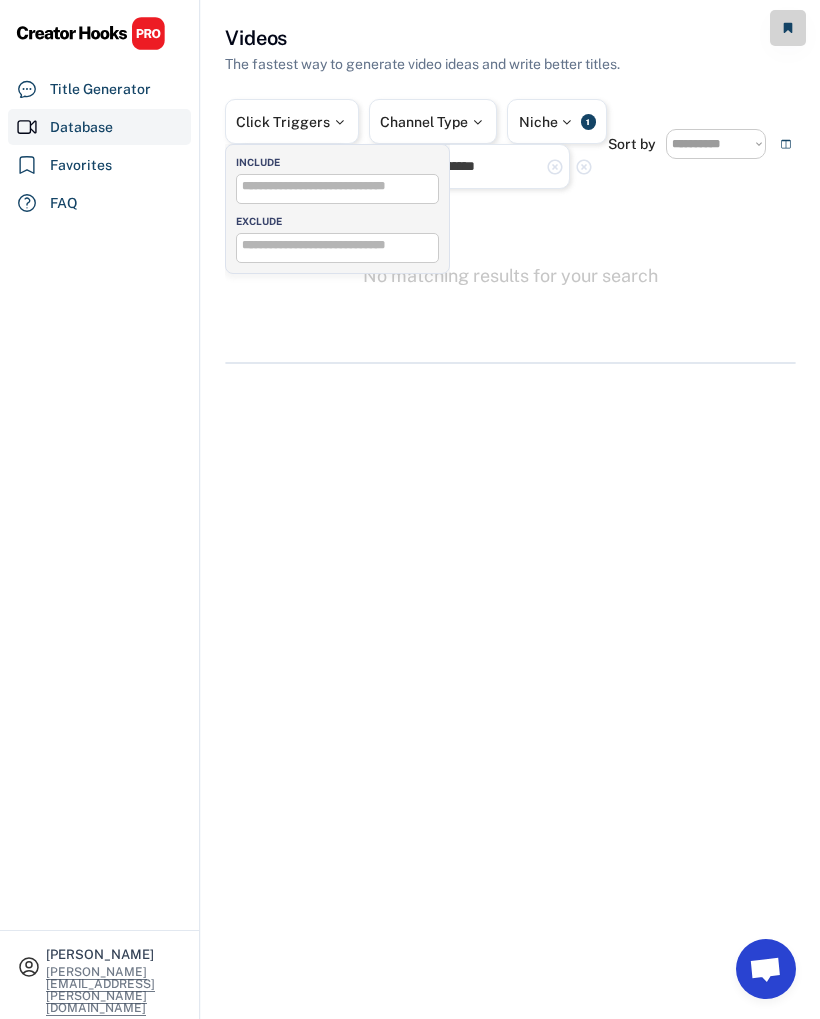click at bounding box center (342, 186) 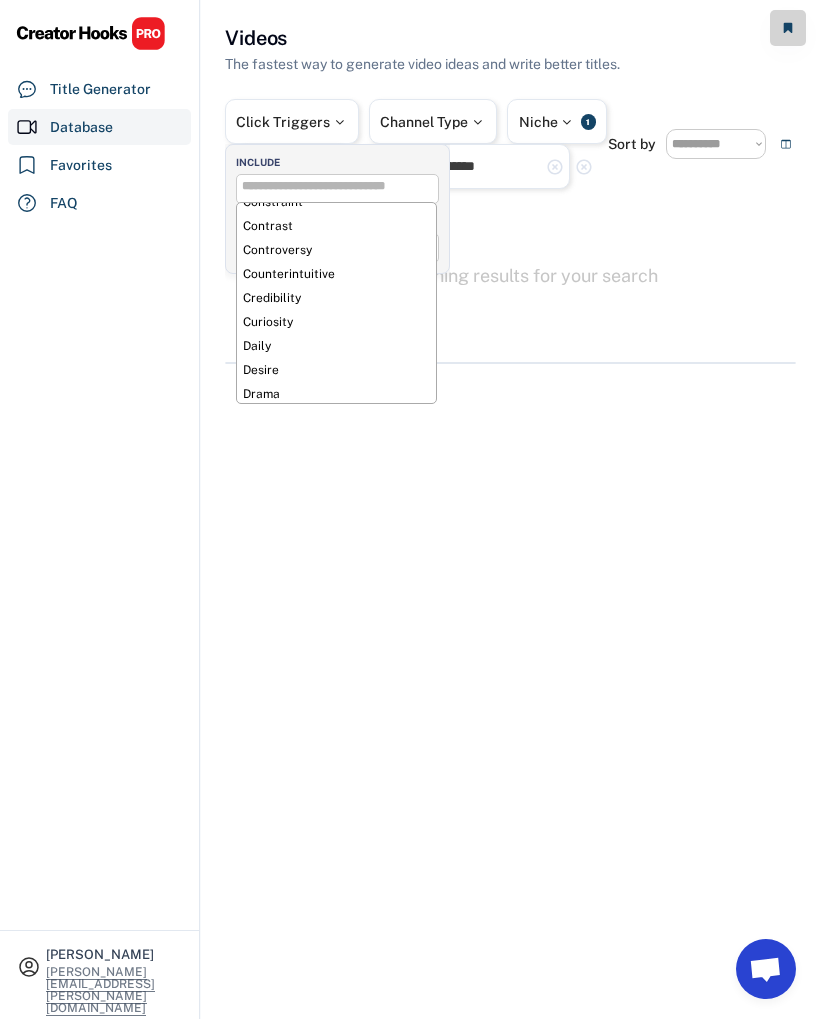 scroll, scrollTop: 134, scrollLeft: 0, axis: vertical 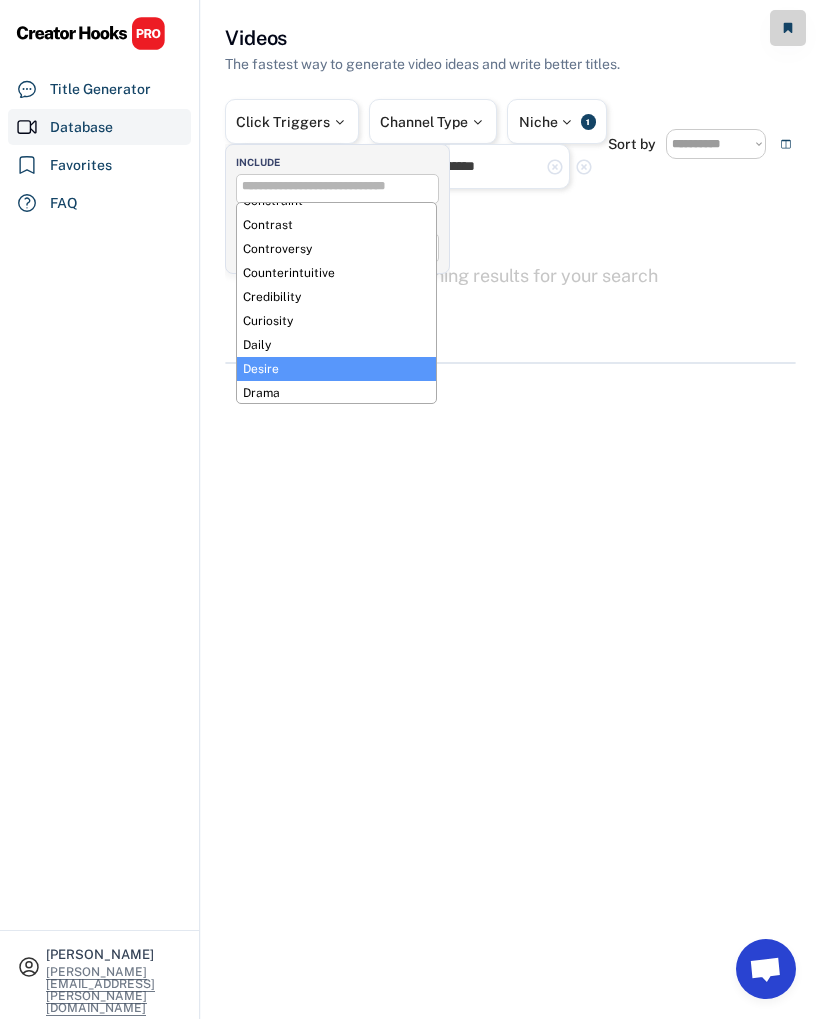 select on "**********" 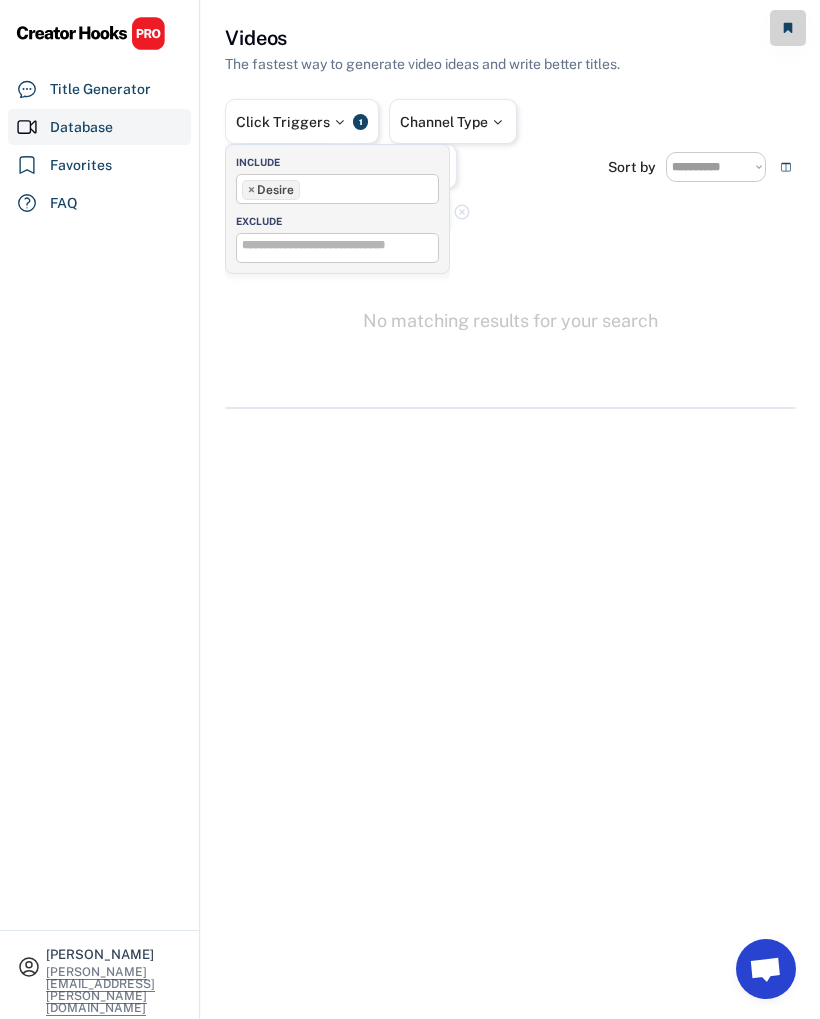 click on "**********" at bounding box center (510, 216) 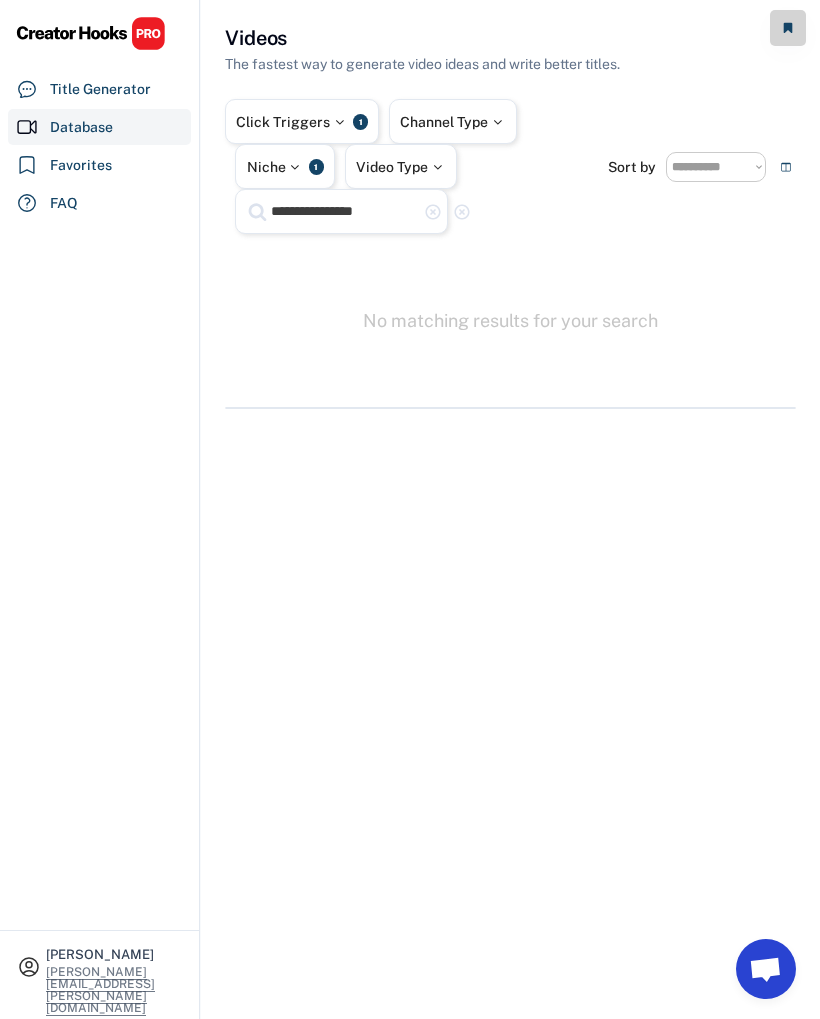 click on "Channel Type" at bounding box center [453, 122] 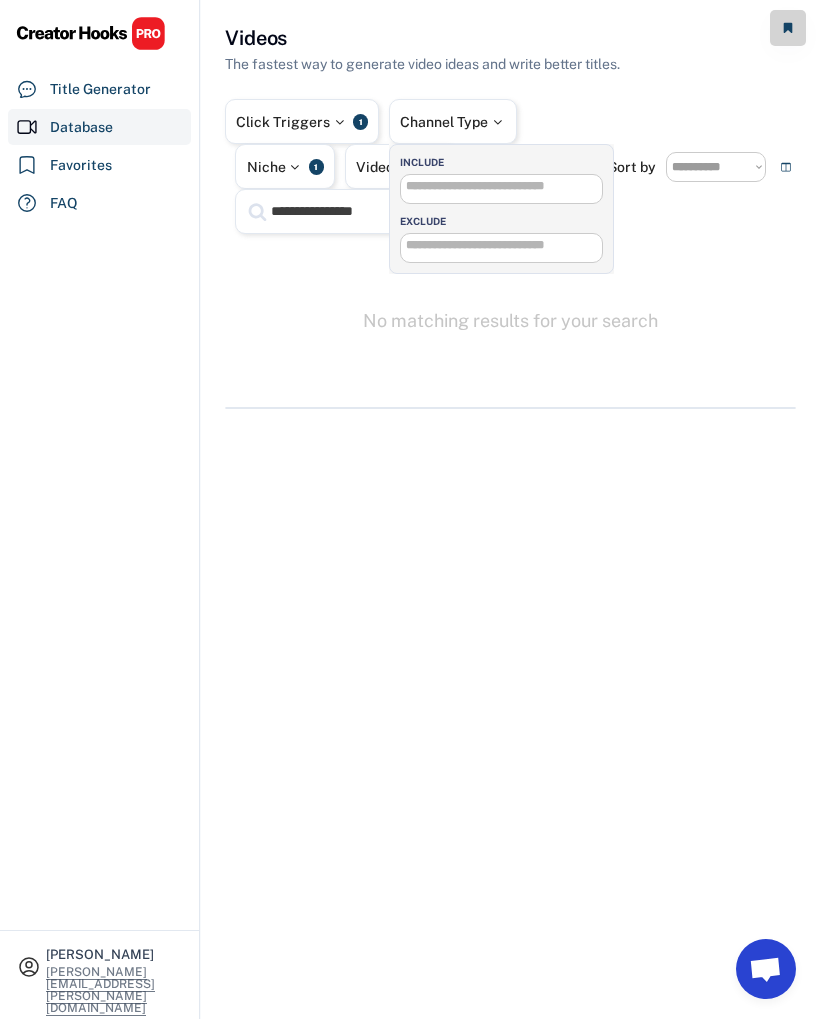 click at bounding box center [506, 186] 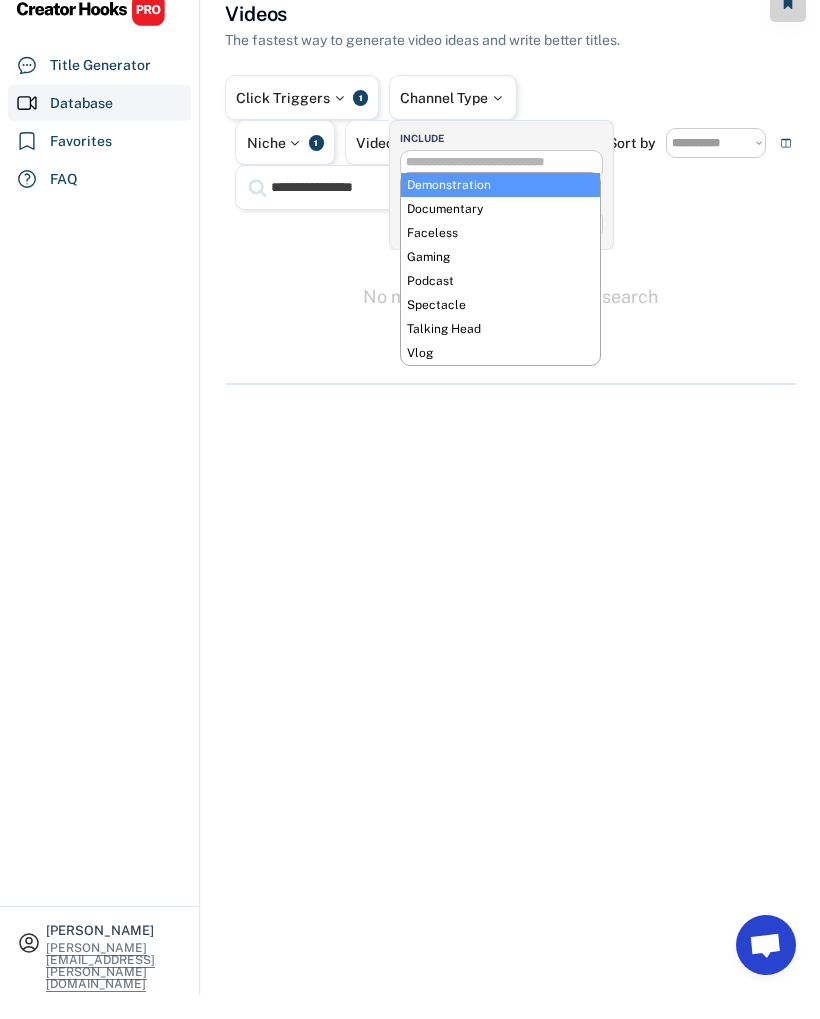 select on "**********" 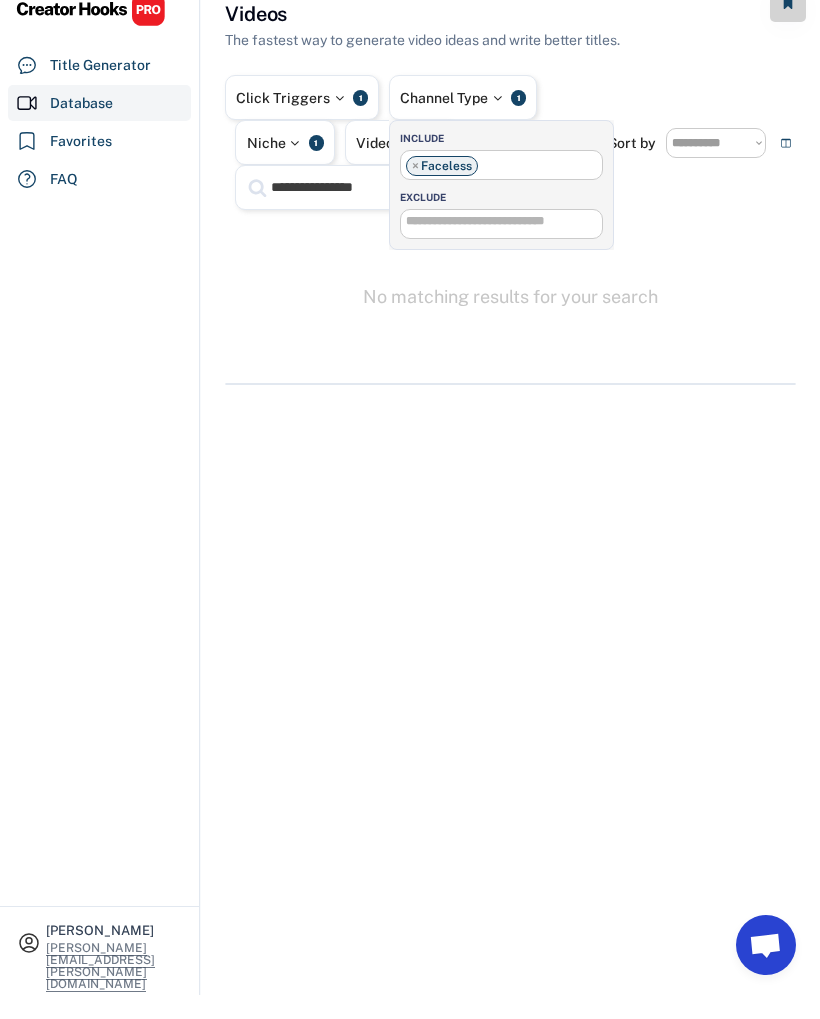 click on "**********" at bounding box center (510, 216) 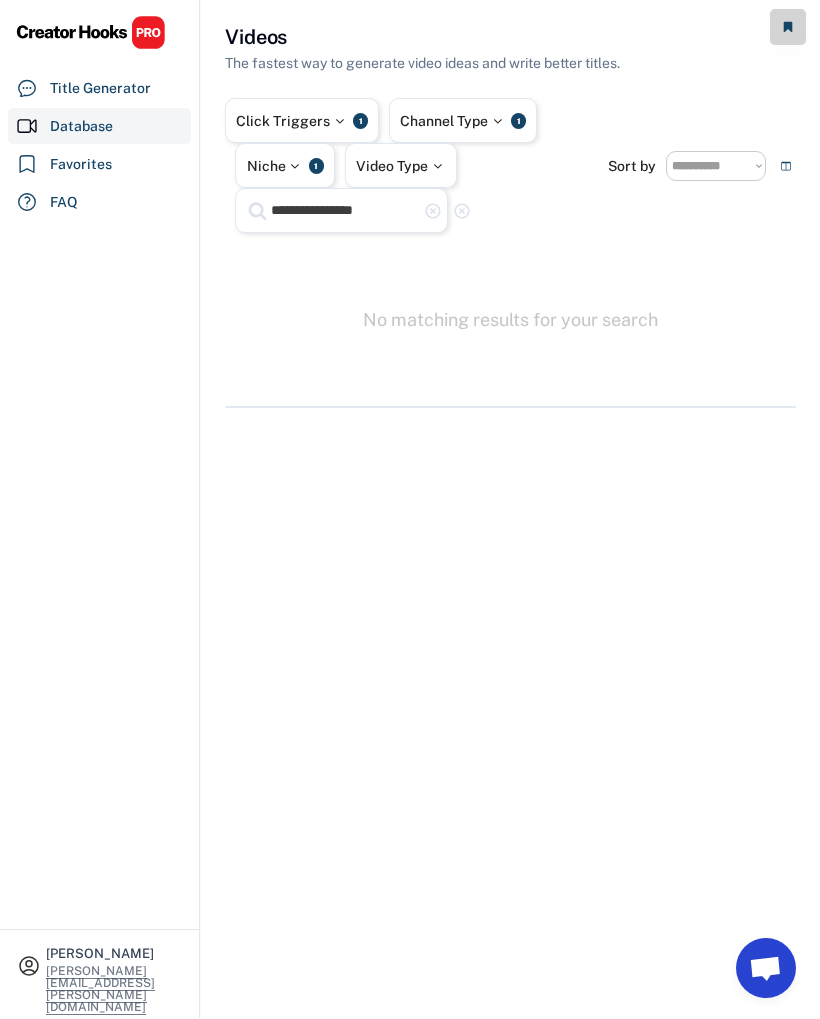 click on "**********" at bounding box center [344, 211] 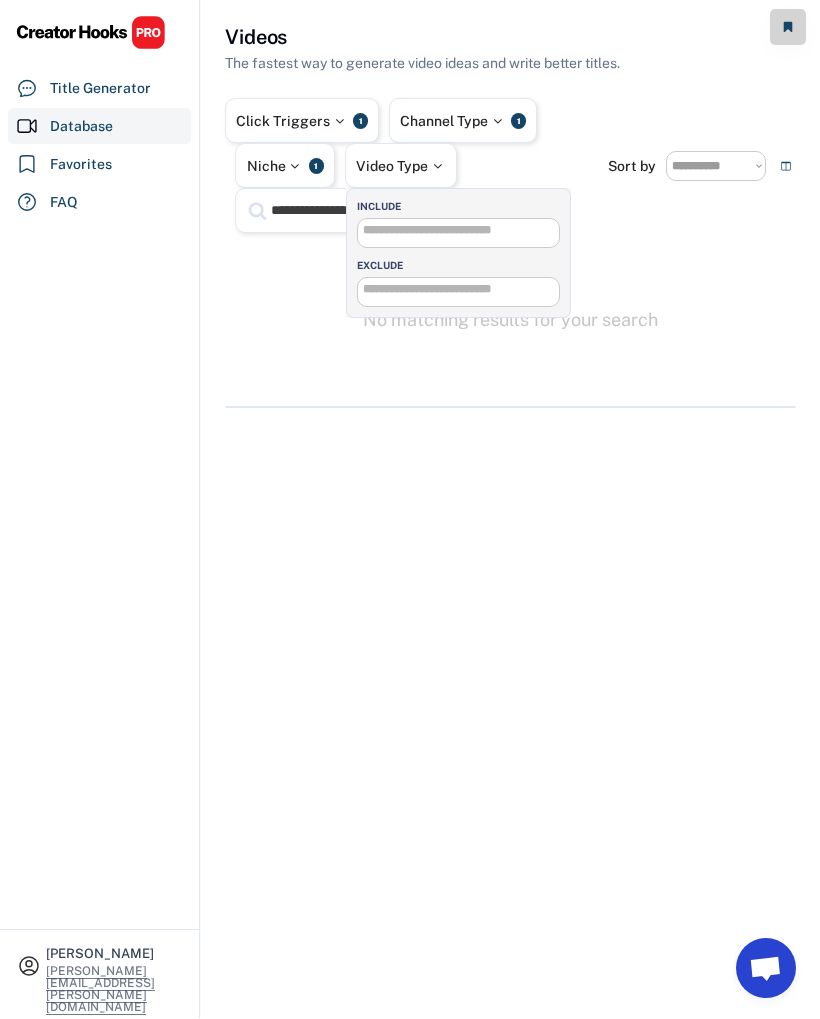click at bounding box center (463, 231) 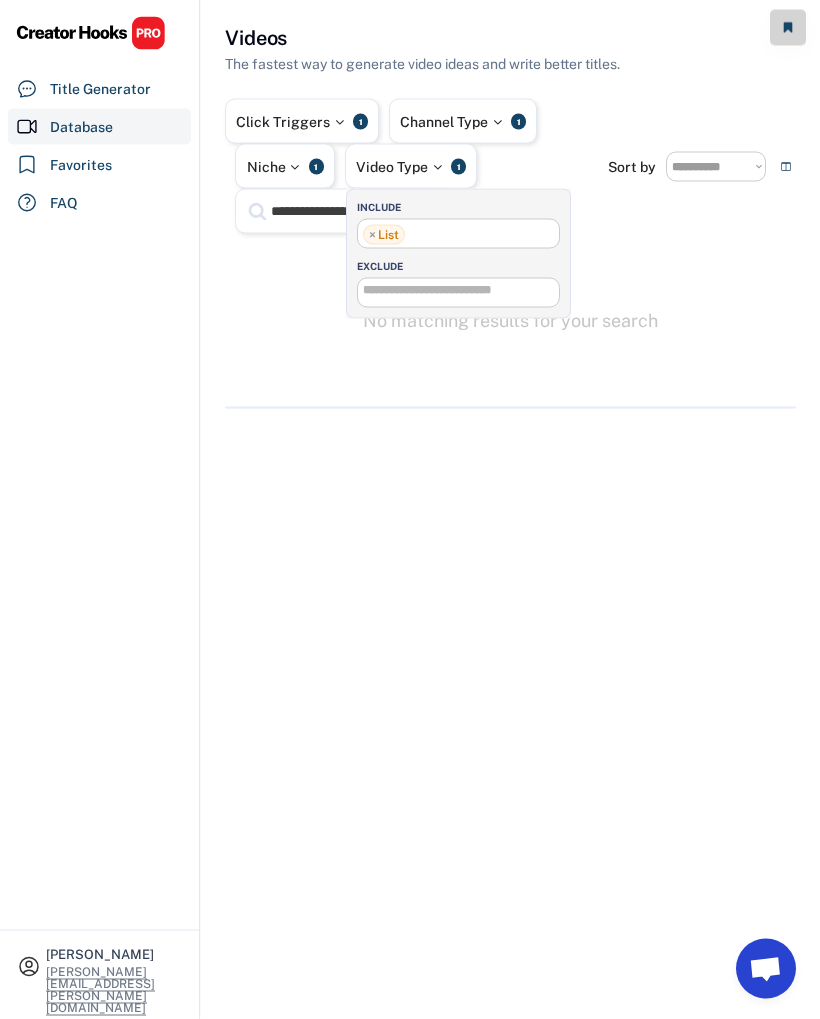 select on "**********" 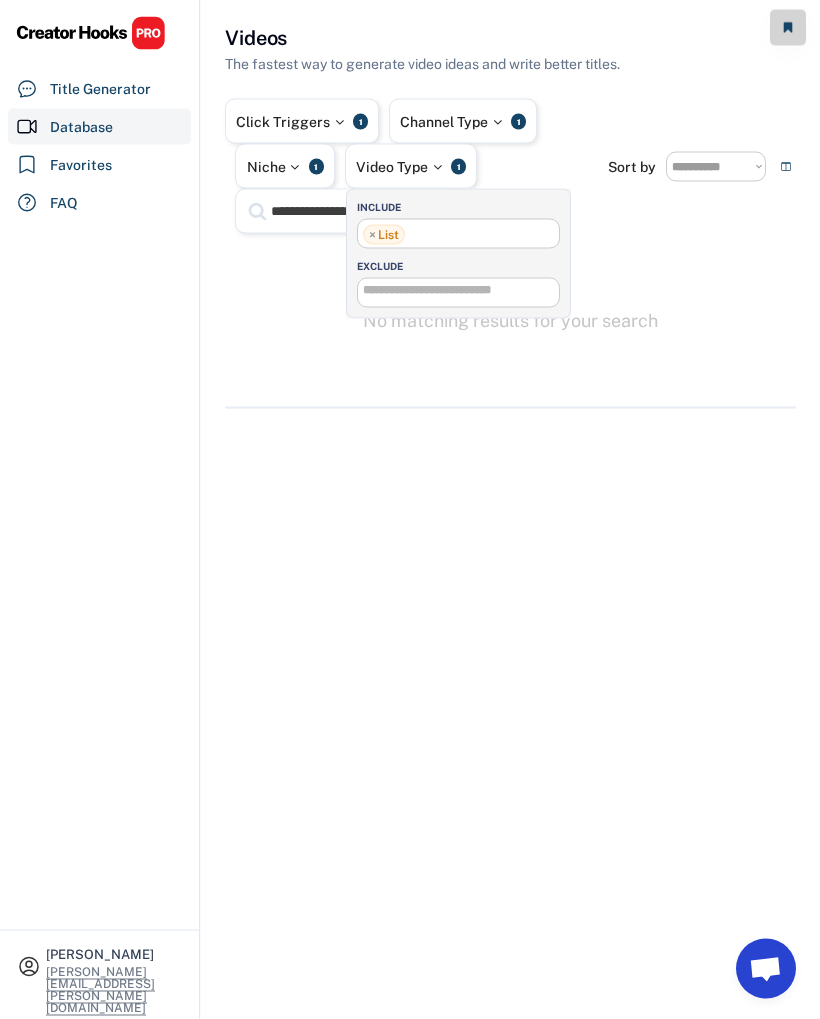 click on "**********" at bounding box center [510, 216] 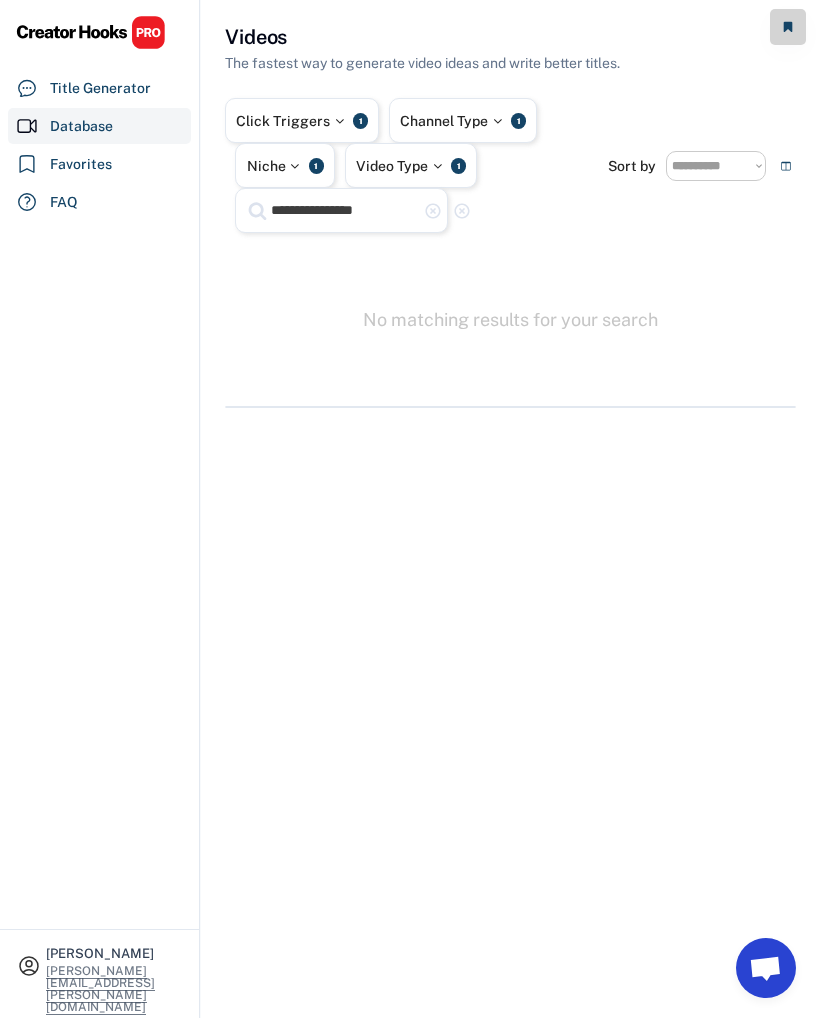 click on "Favorites" at bounding box center [81, 165] 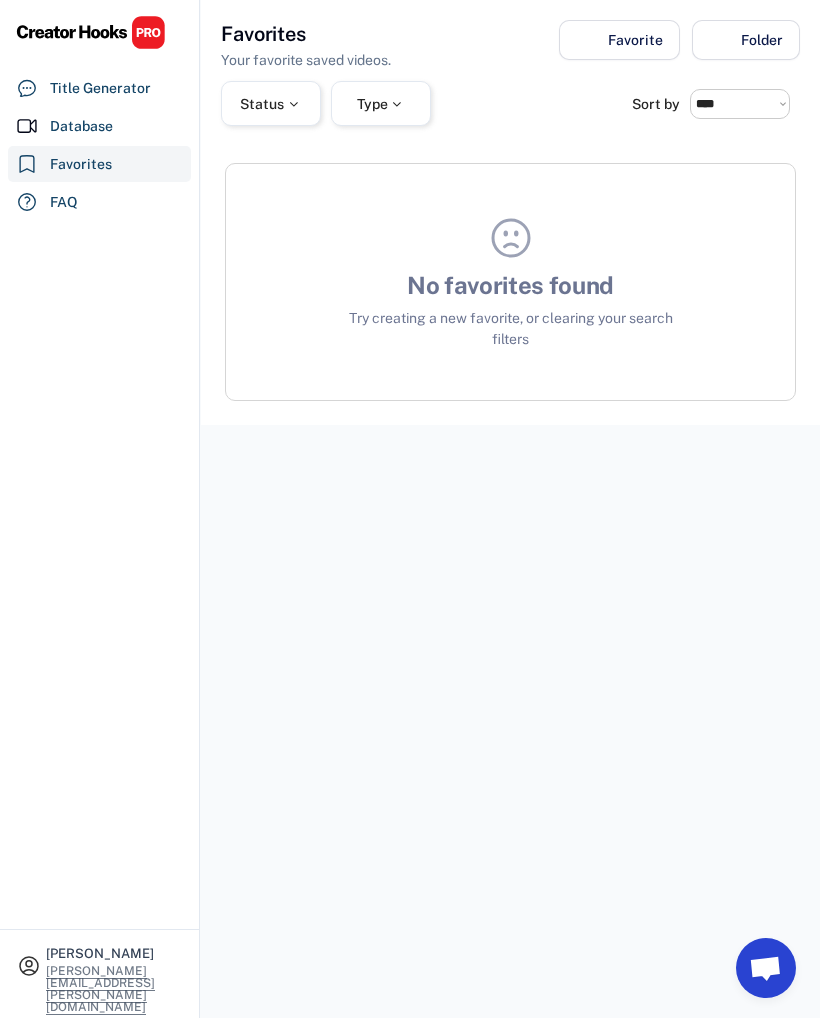 click on "FAQ" at bounding box center [64, 203] 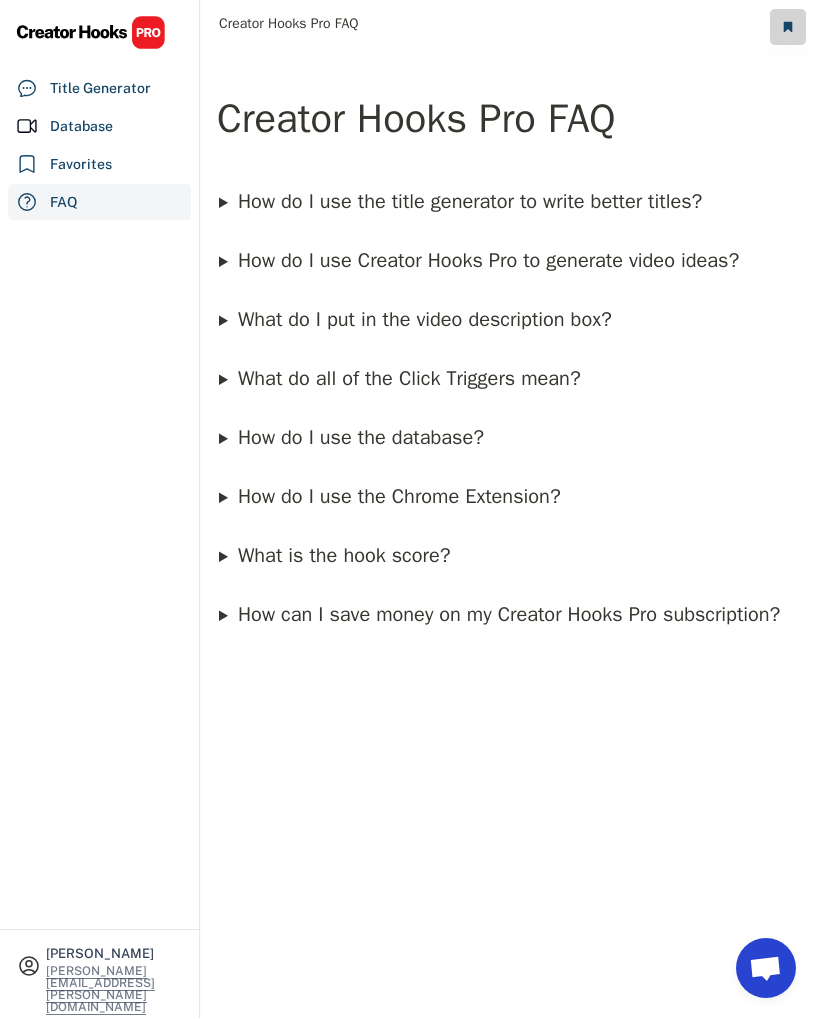 scroll, scrollTop: 1, scrollLeft: 0, axis: vertical 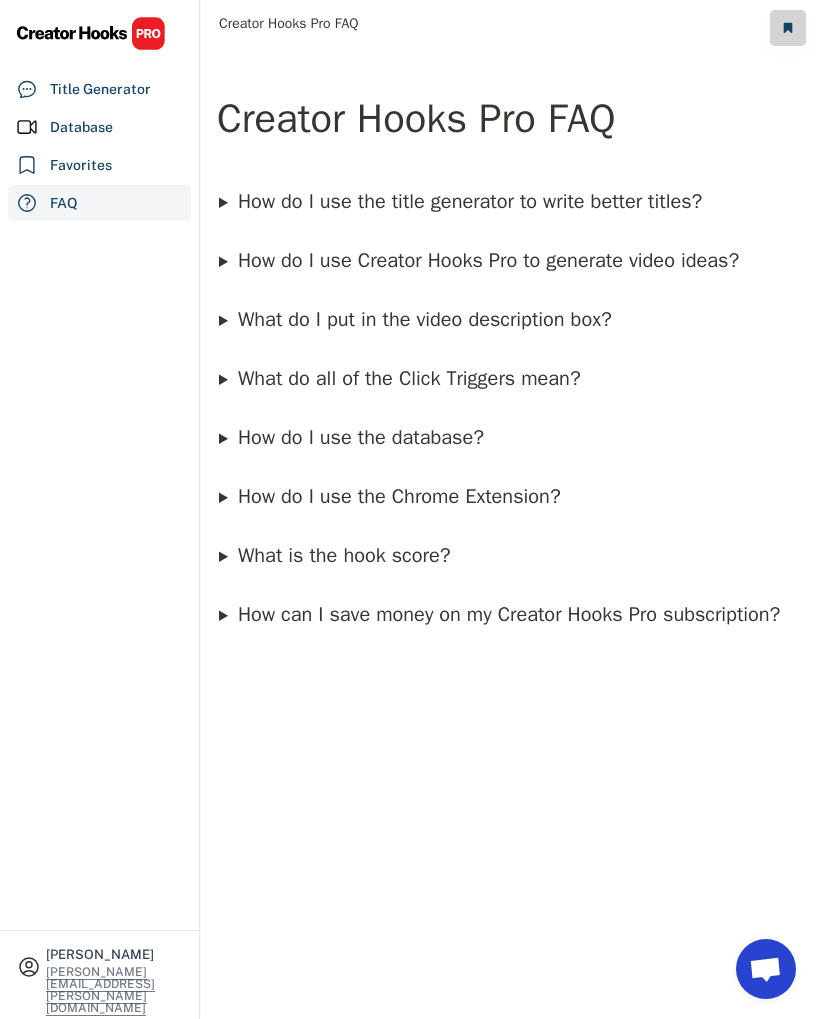 click on "How do I use Creator Hooks Pro to generate video ideas?" at bounding box center [488, 260] 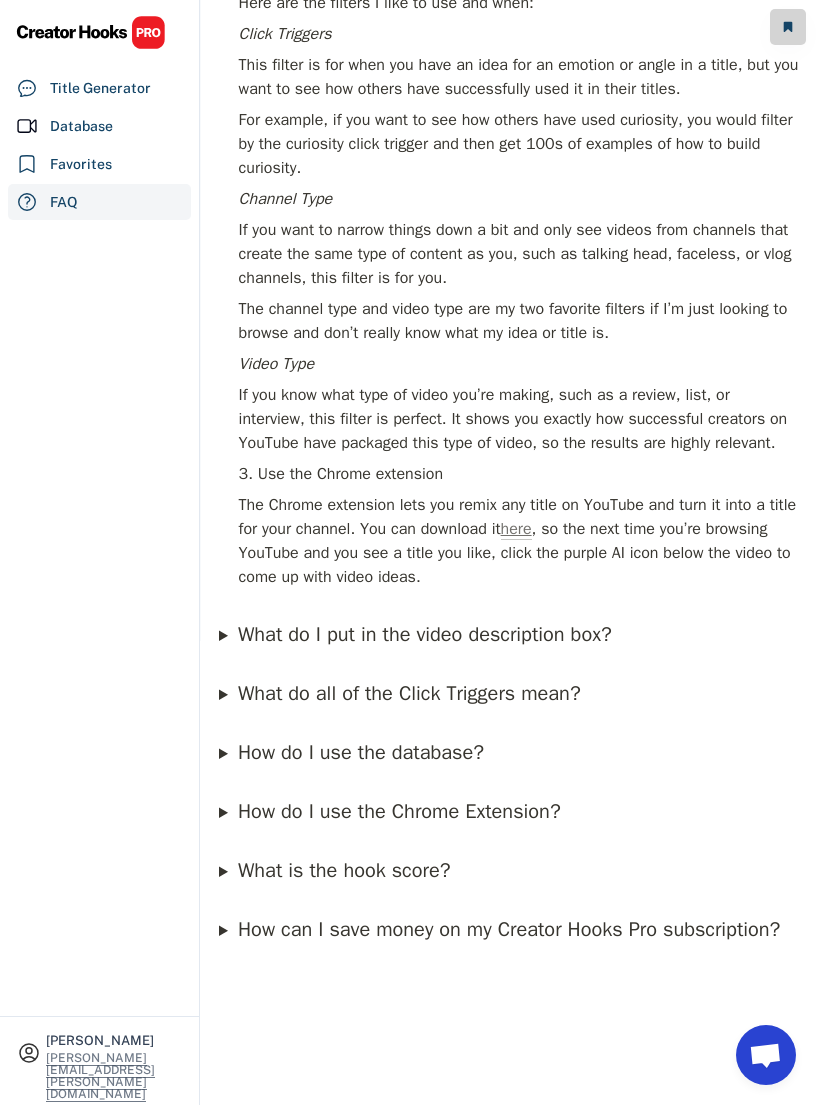 scroll, scrollTop: 502, scrollLeft: 0, axis: vertical 